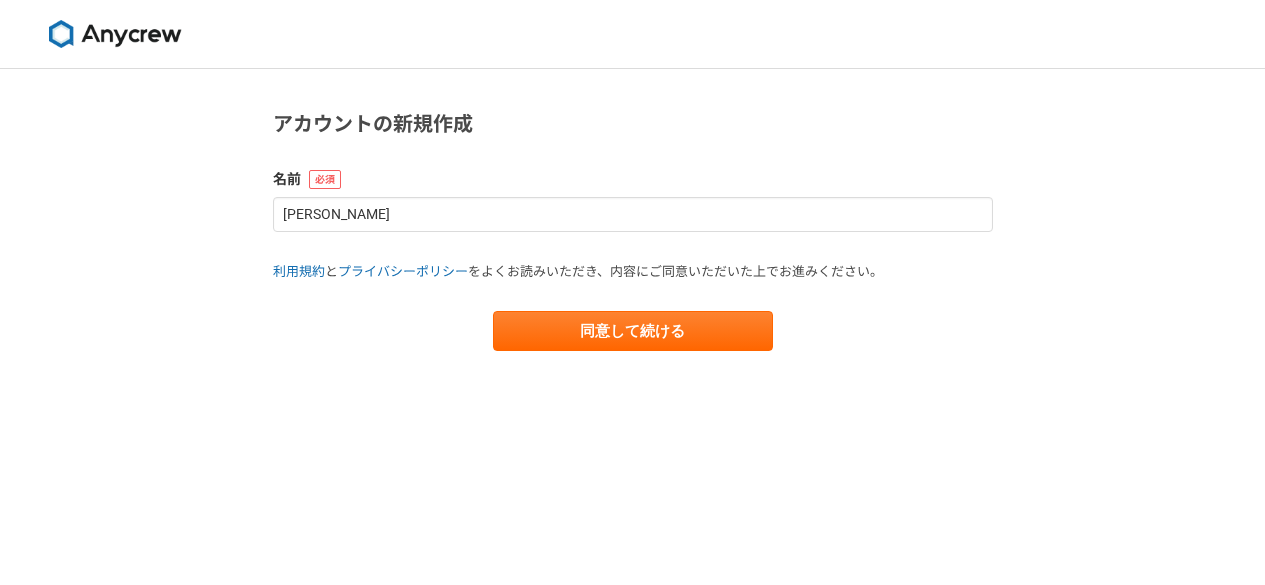 scroll, scrollTop: 0, scrollLeft: 0, axis: both 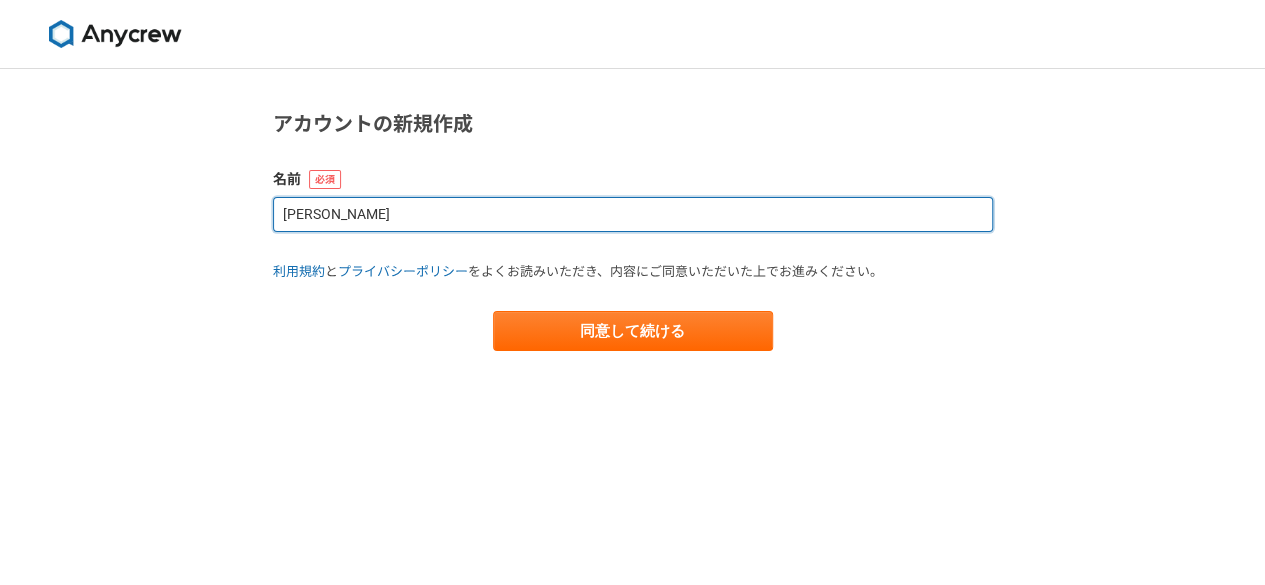 click on "[PERSON_NAME]" at bounding box center (633, 214) 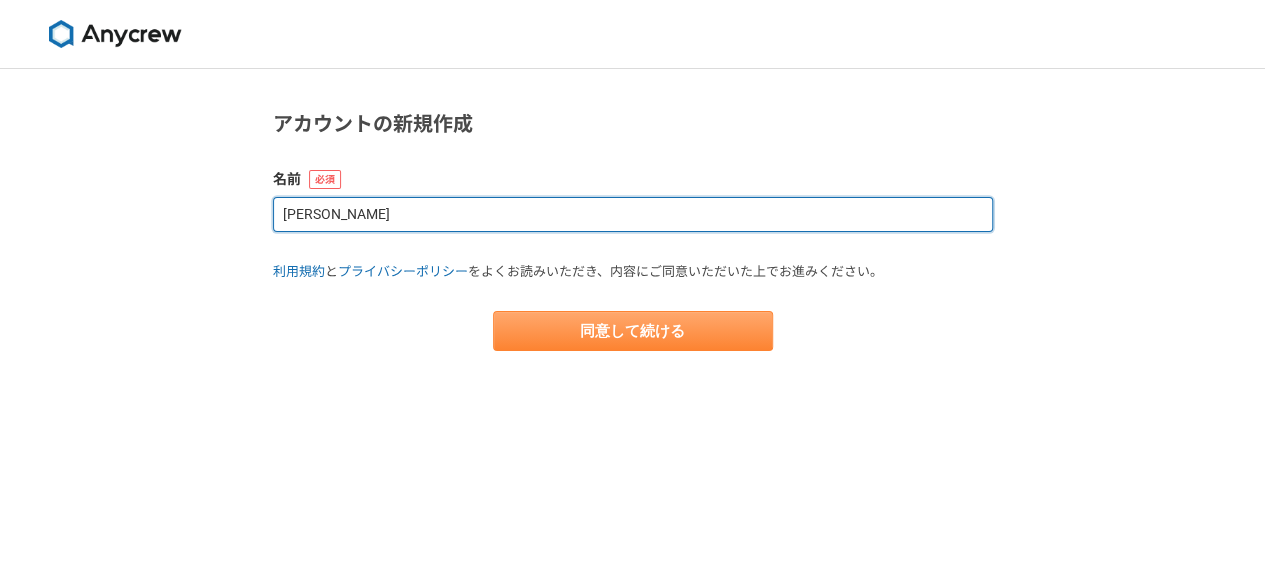 type on "[PERSON_NAME]" 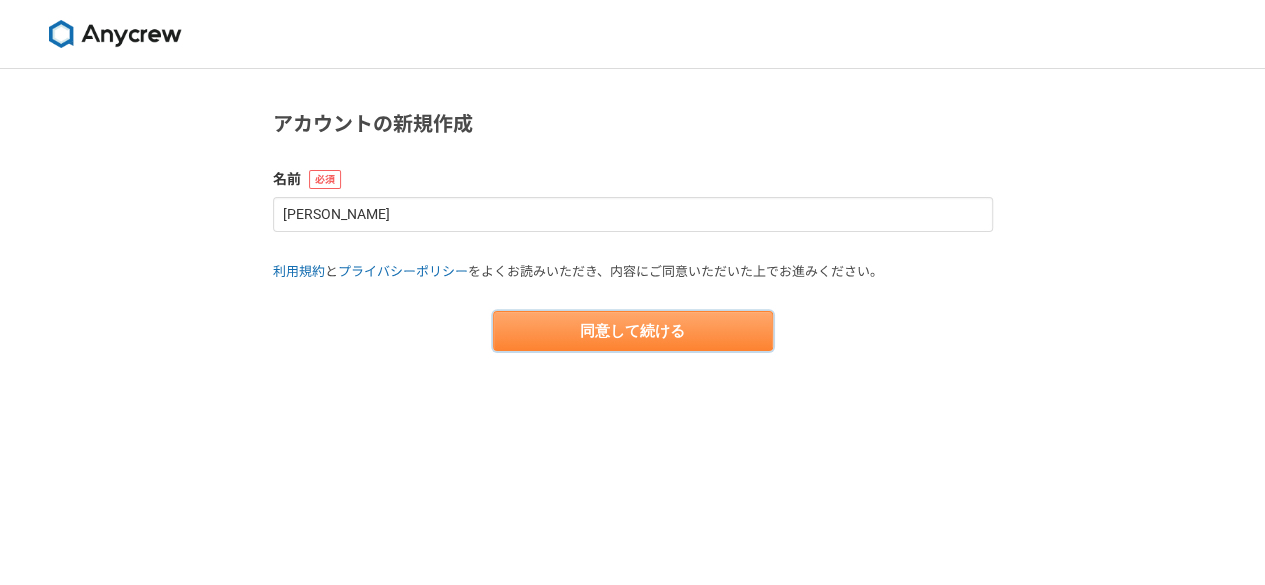 click on "同意して続ける" at bounding box center [633, 331] 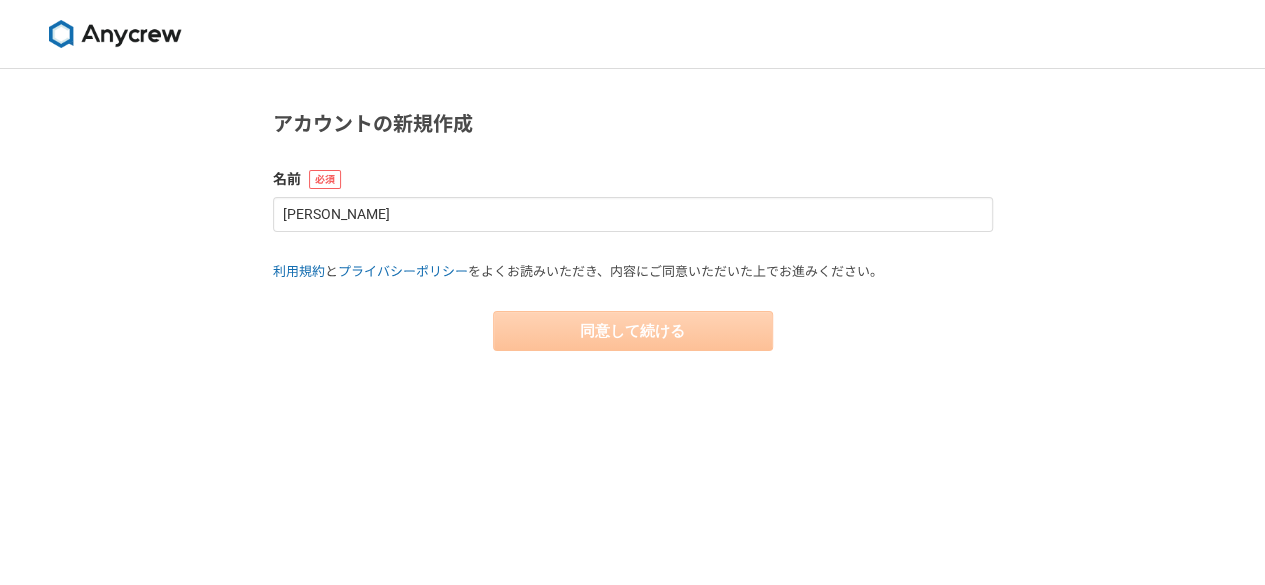 select on "13" 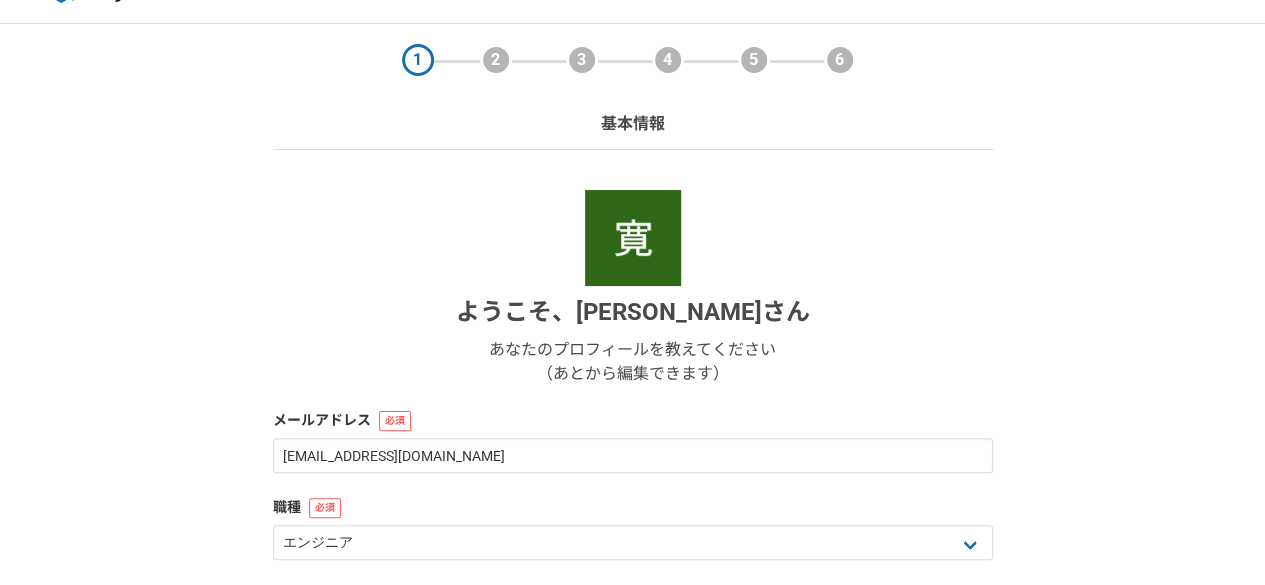 scroll, scrollTop: 46, scrollLeft: 0, axis: vertical 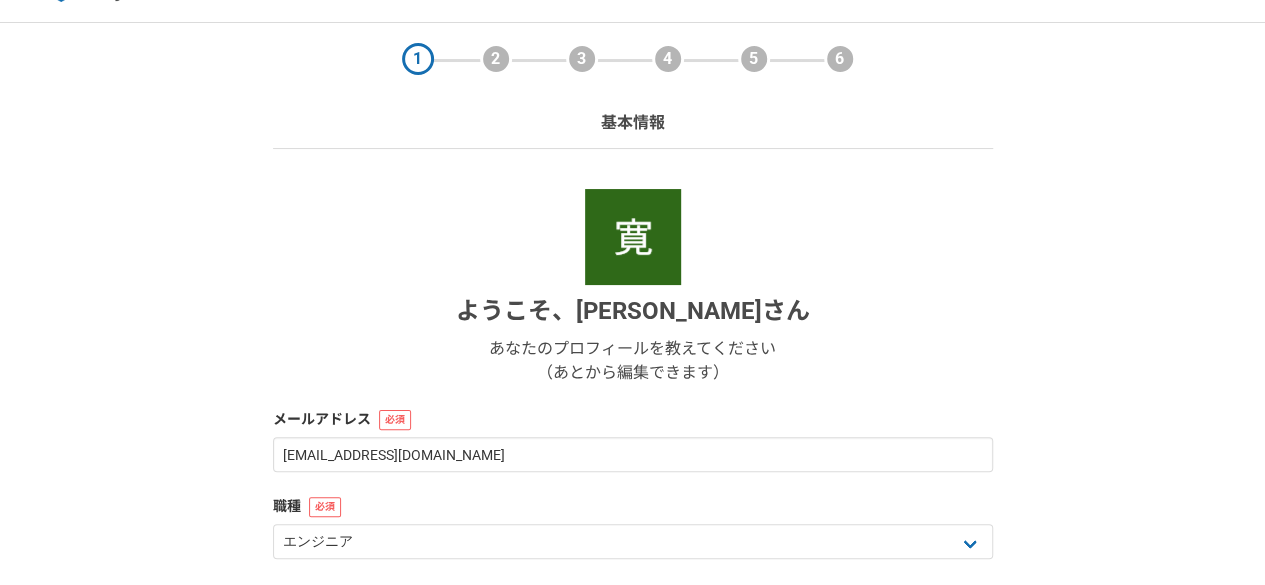 click at bounding box center [633, 237] 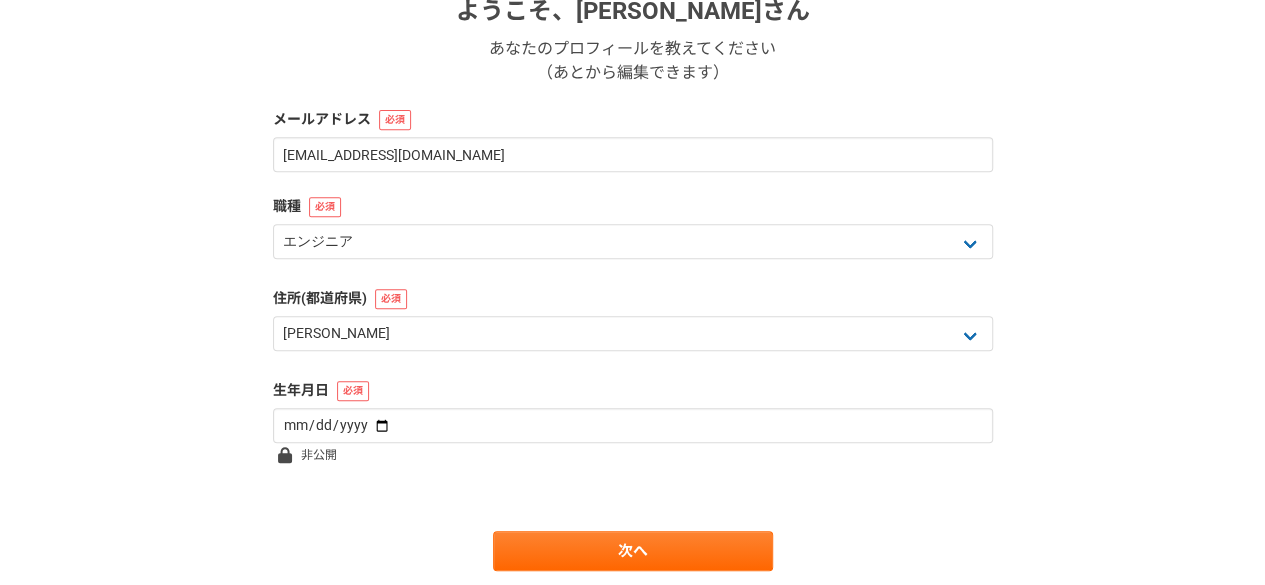 scroll, scrollTop: 348, scrollLeft: 0, axis: vertical 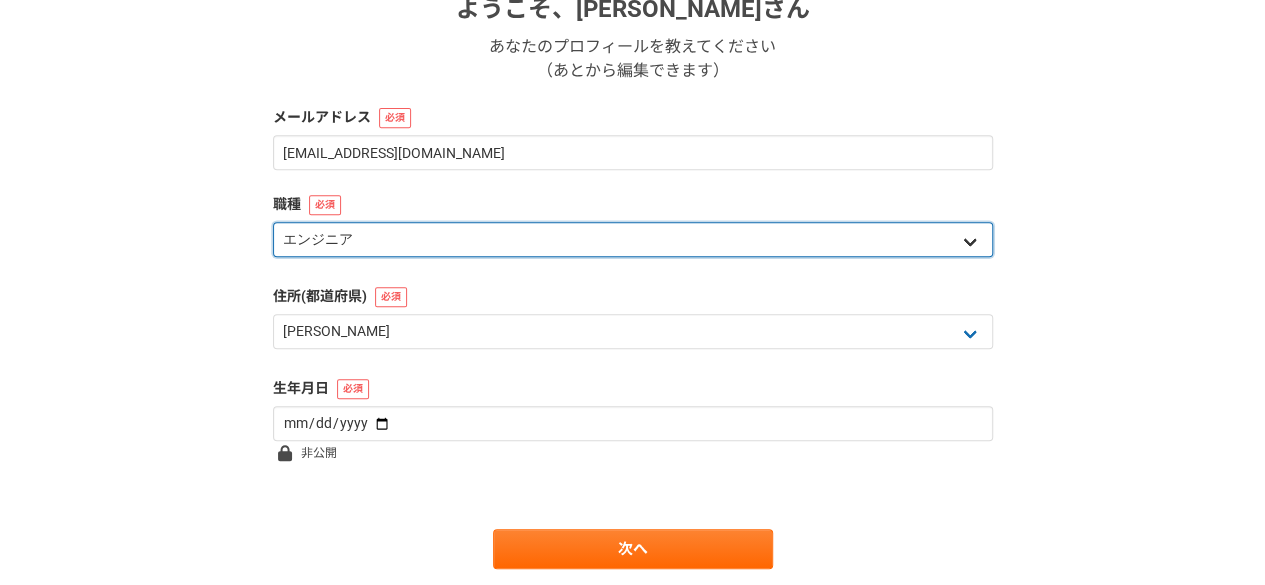 click on "エンジニア デザイナー ライター 営業 マーケティング 企画・事業開発 バックオフィス その他" at bounding box center [633, 239] 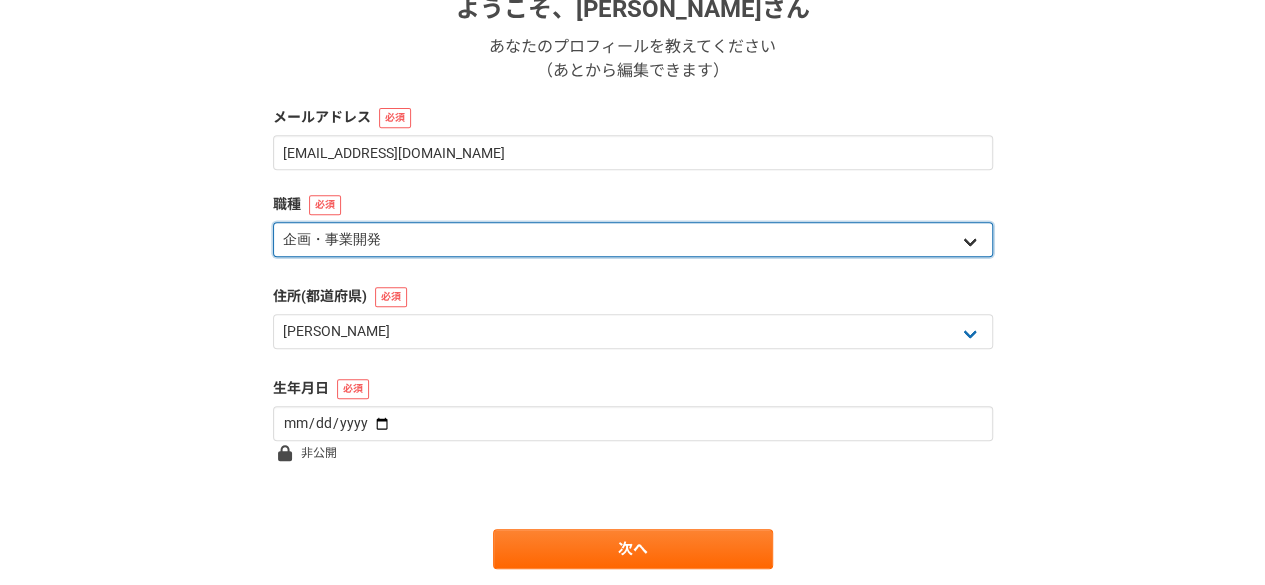 click on "エンジニア デザイナー ライター 営業 マーケティング 企画・事業開発 バックオフィス その他" at bounding box center [633, 239] 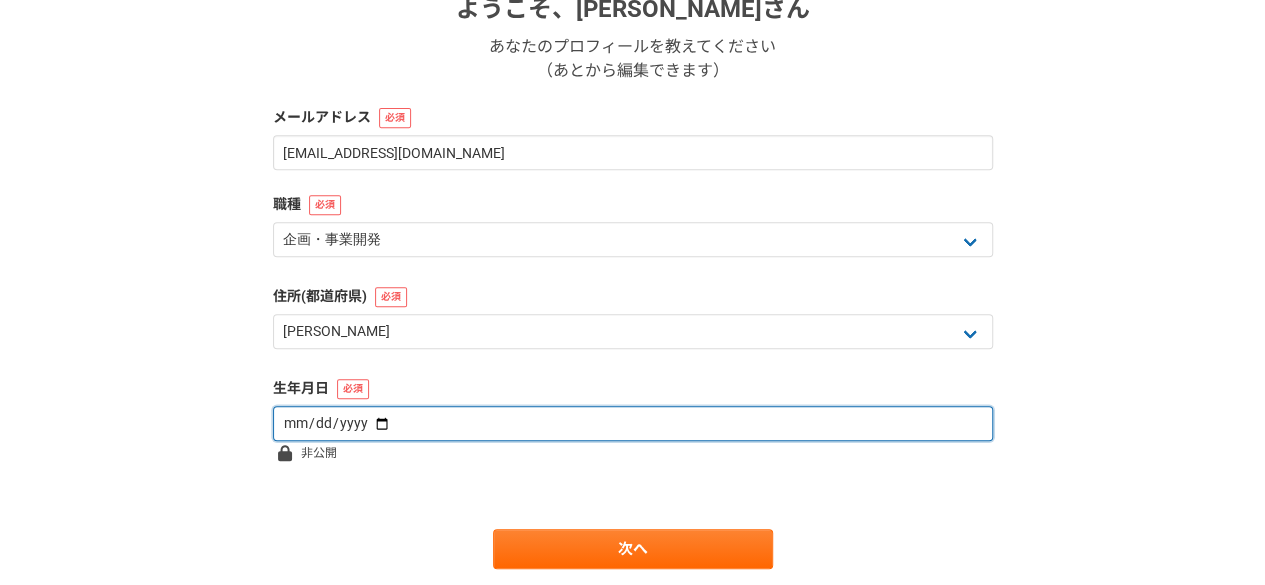 click at bounding box center [633, 423] 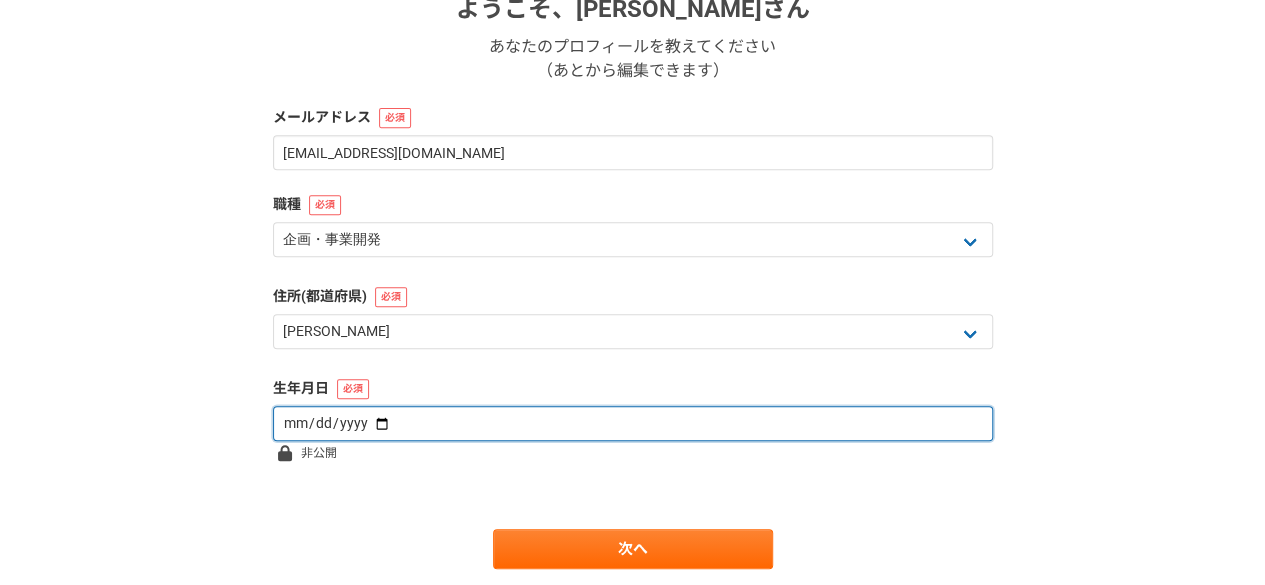 type on "[DATE]" 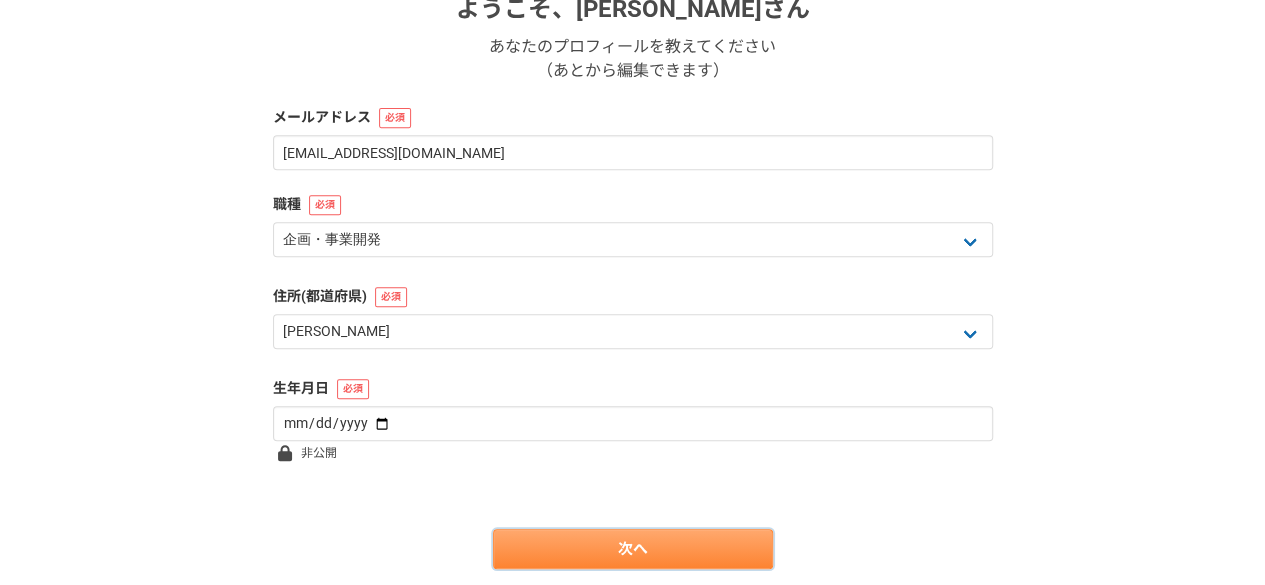 click on "次へ" at bounding box center (633, 549) 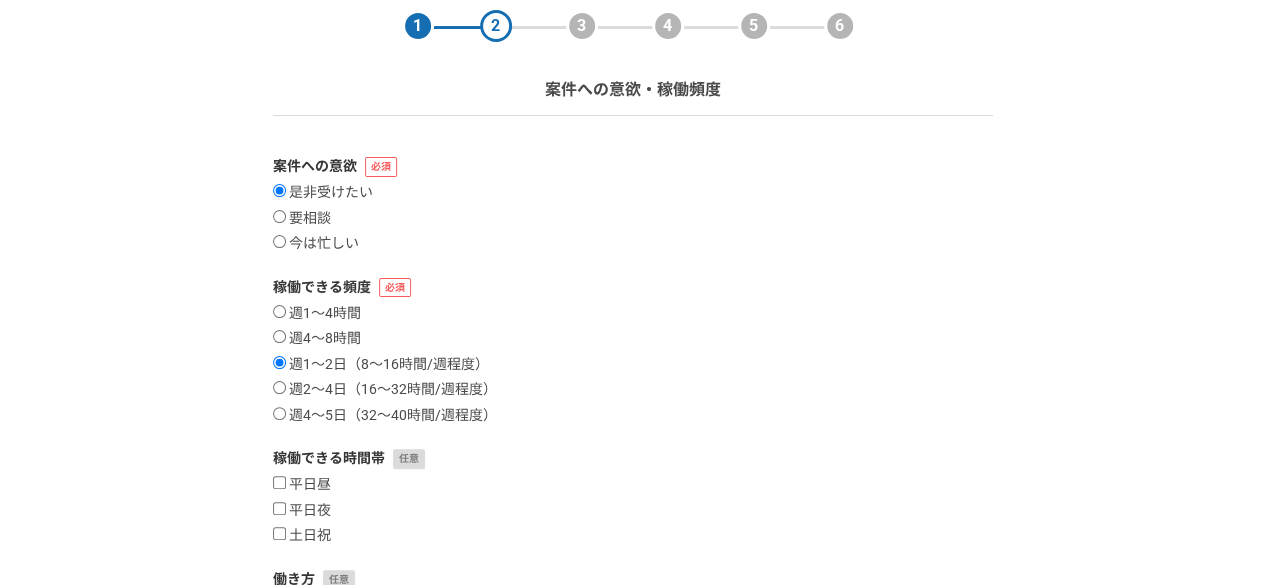 scroll, scrollTop: 129, scrollLeft: 0, axis: vertical 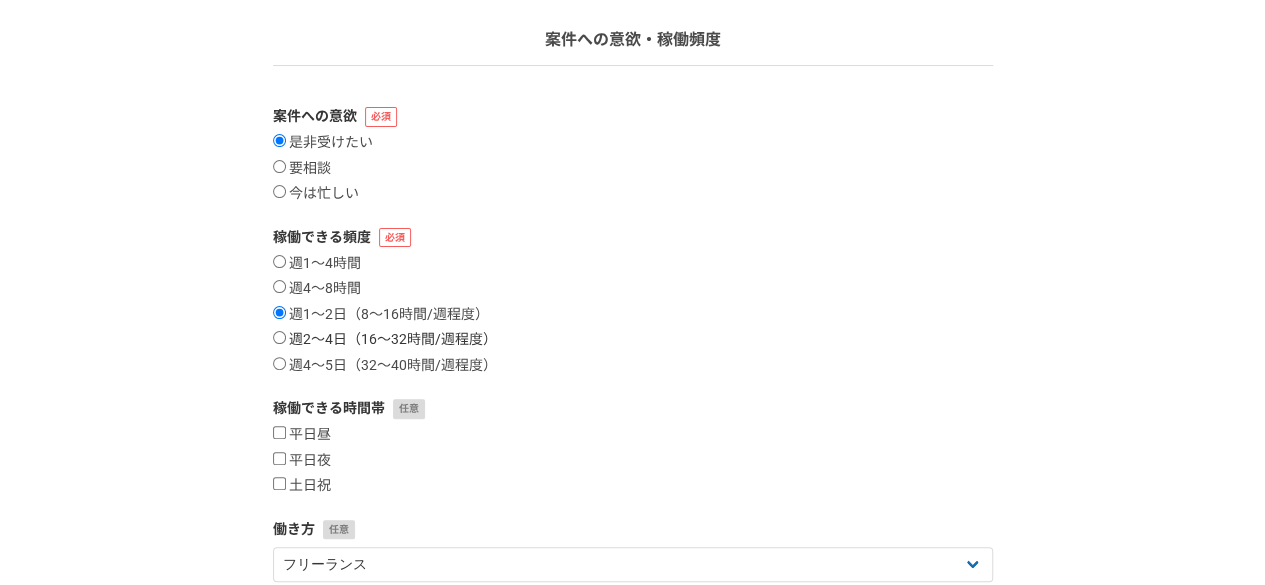 click on "週2〜4日（16〜32時間/週程度）" at bounding box center [279, 337] 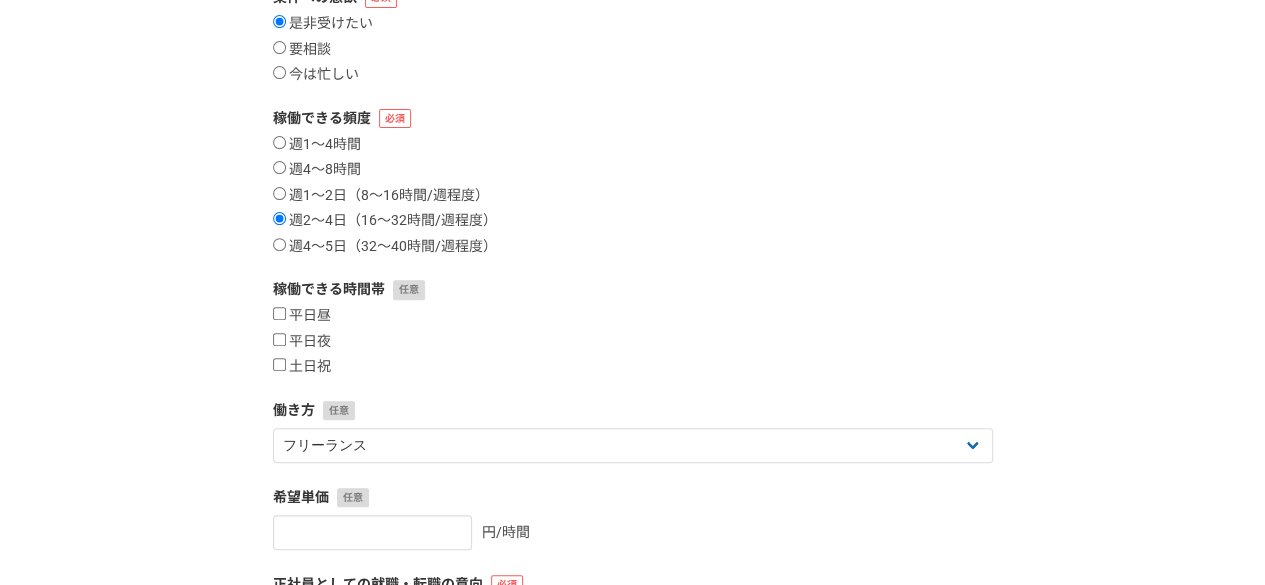 scroll, scrollTop: 251, scrollLeft: 0, axis: vertical 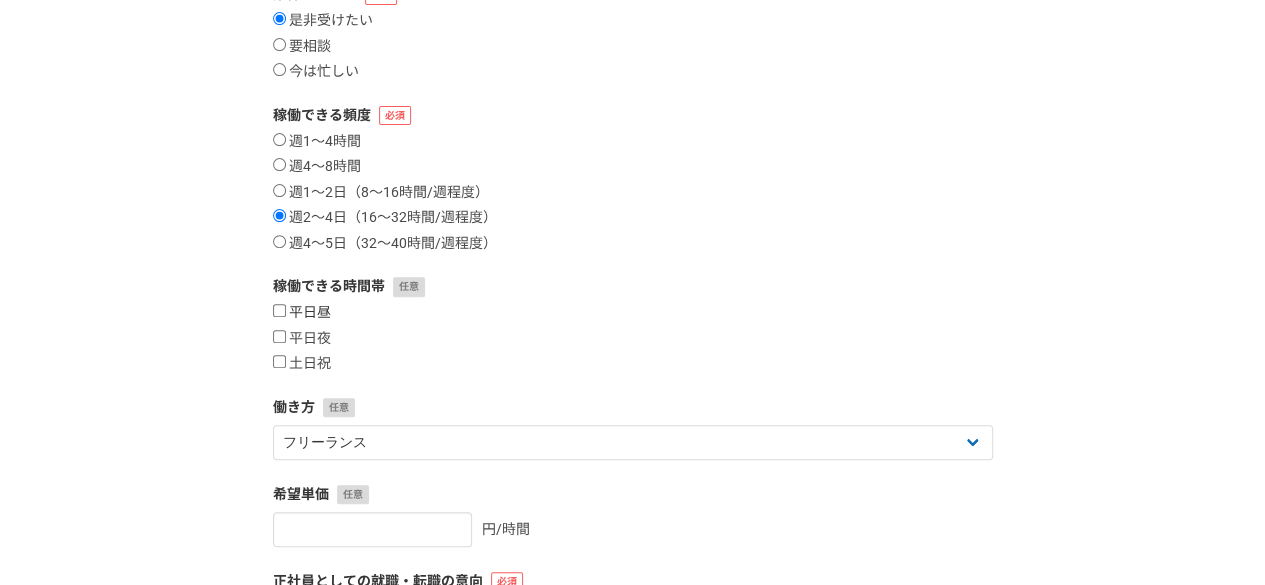 click on "平日昼" at bounding box center [279, 310] 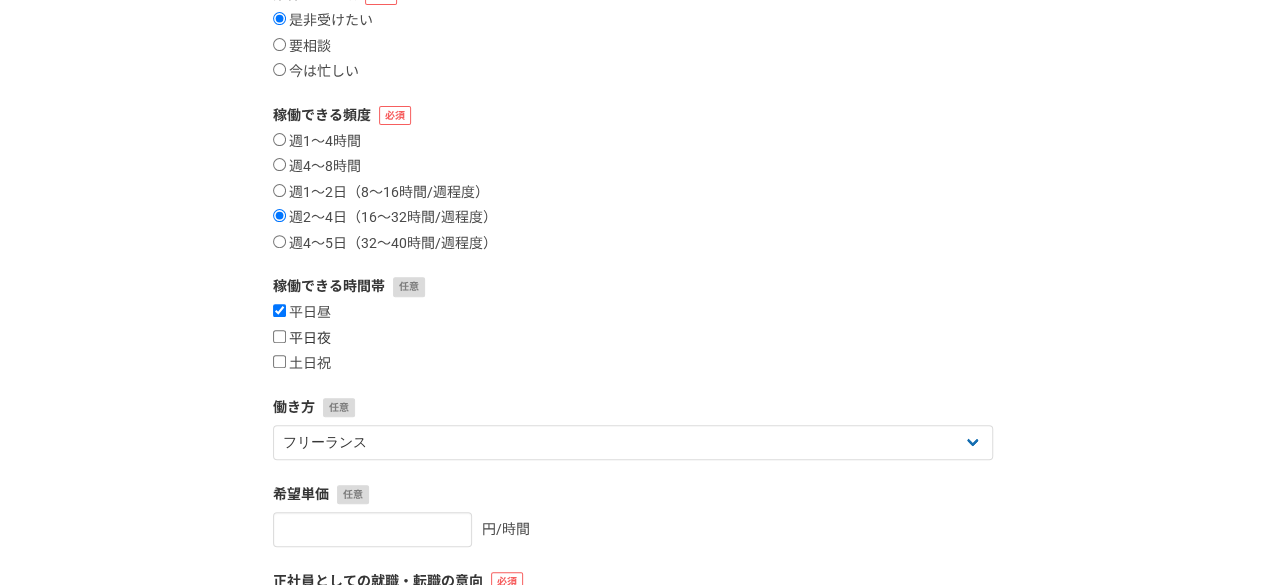 click on "平日夜" at bounding box center (279, 336) 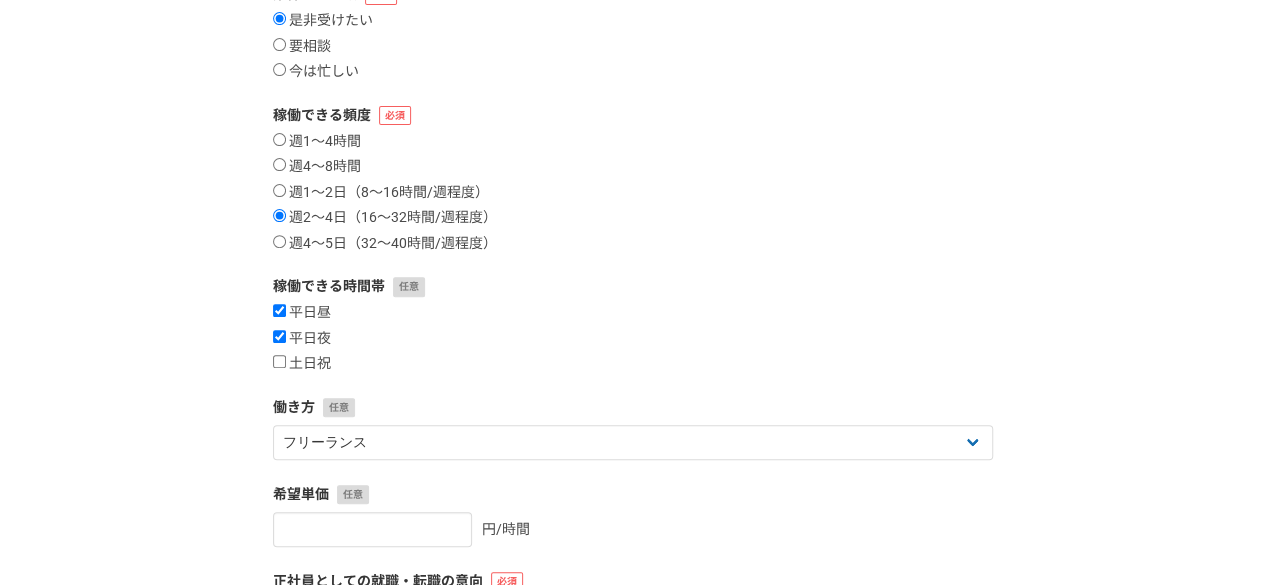 click on "平日昼   平日夜   土日祝" at bounding box center [633, 338] 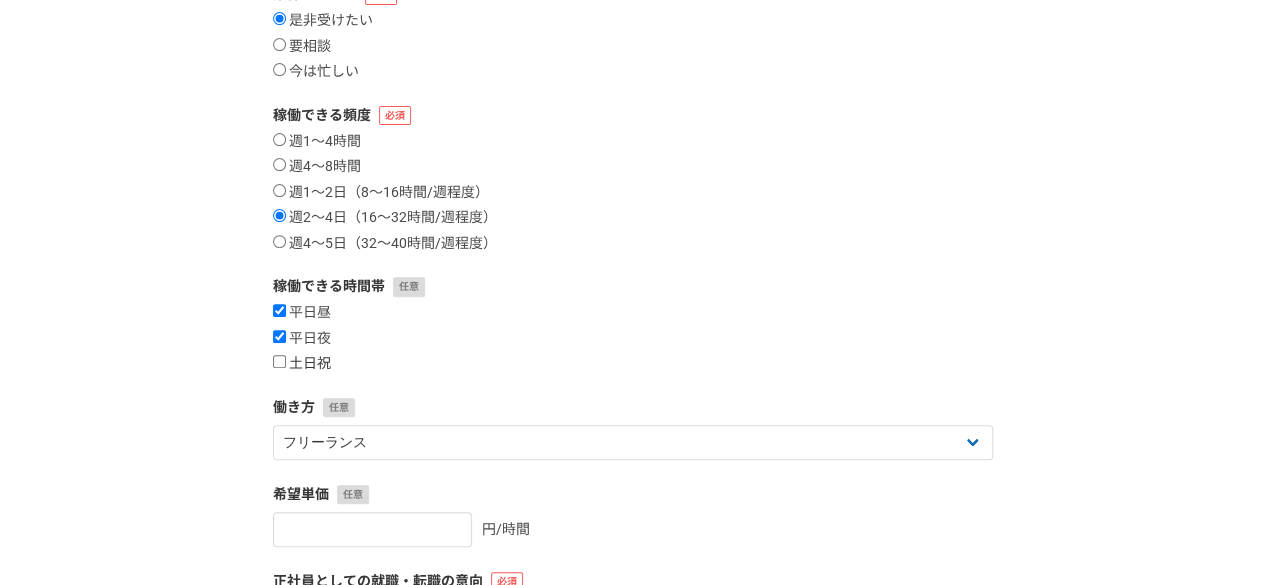 click on "土日祝" at bounding box center (279, 361) 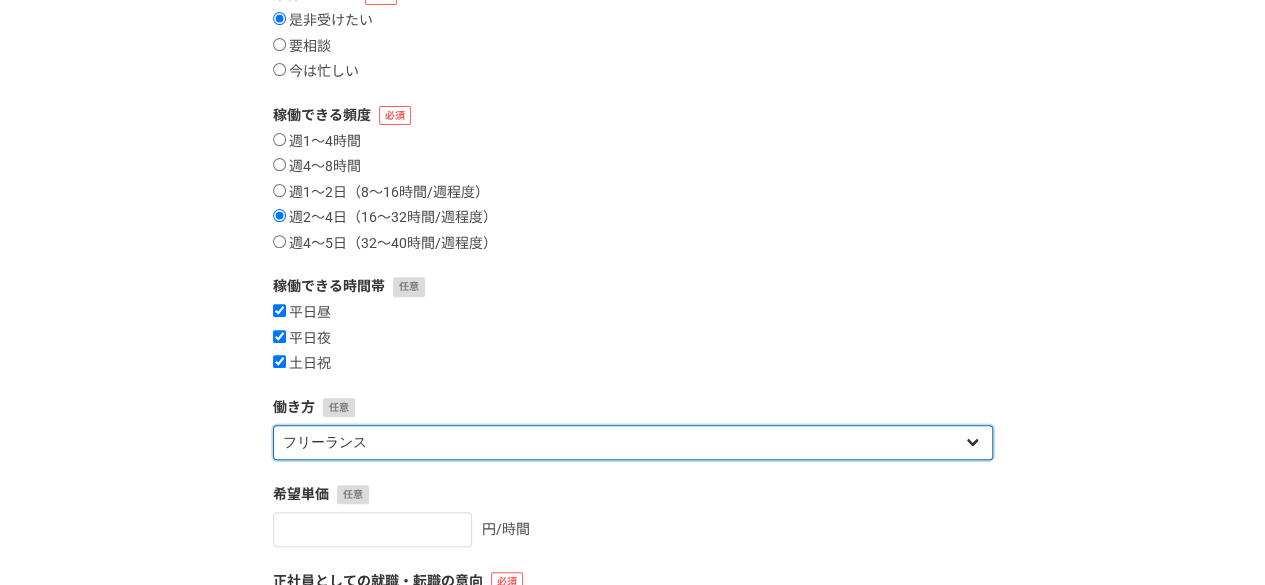 click on "フリーランス 副業 その他" at bounding box center (633, 442) 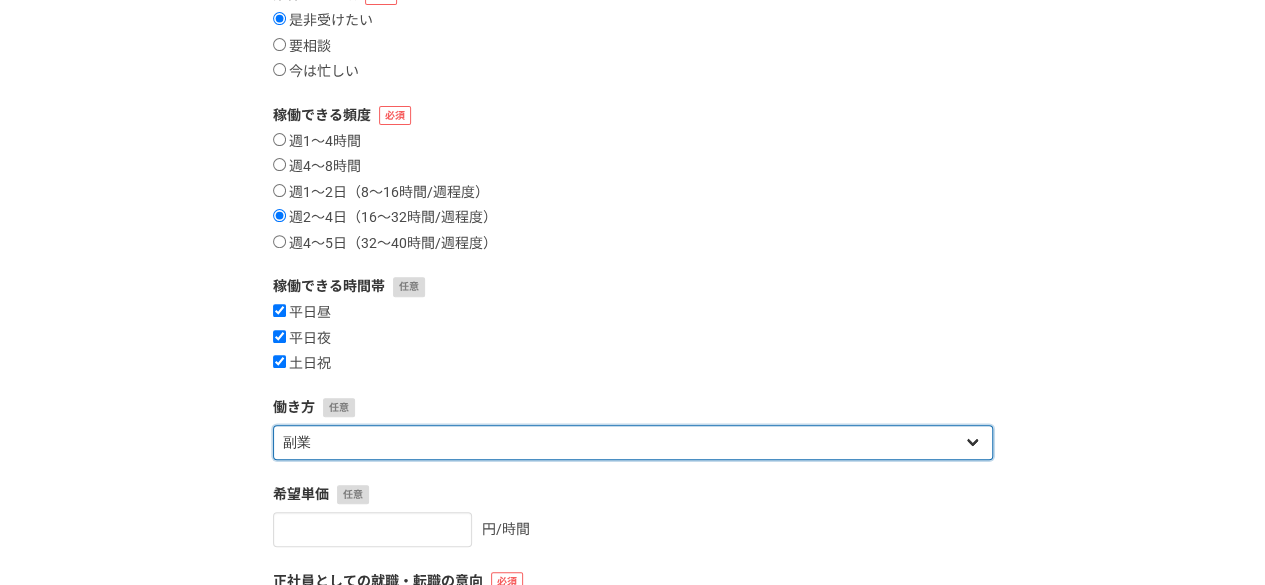 click on "フリーランス 副業 その他" at bounding box center [633, 442] 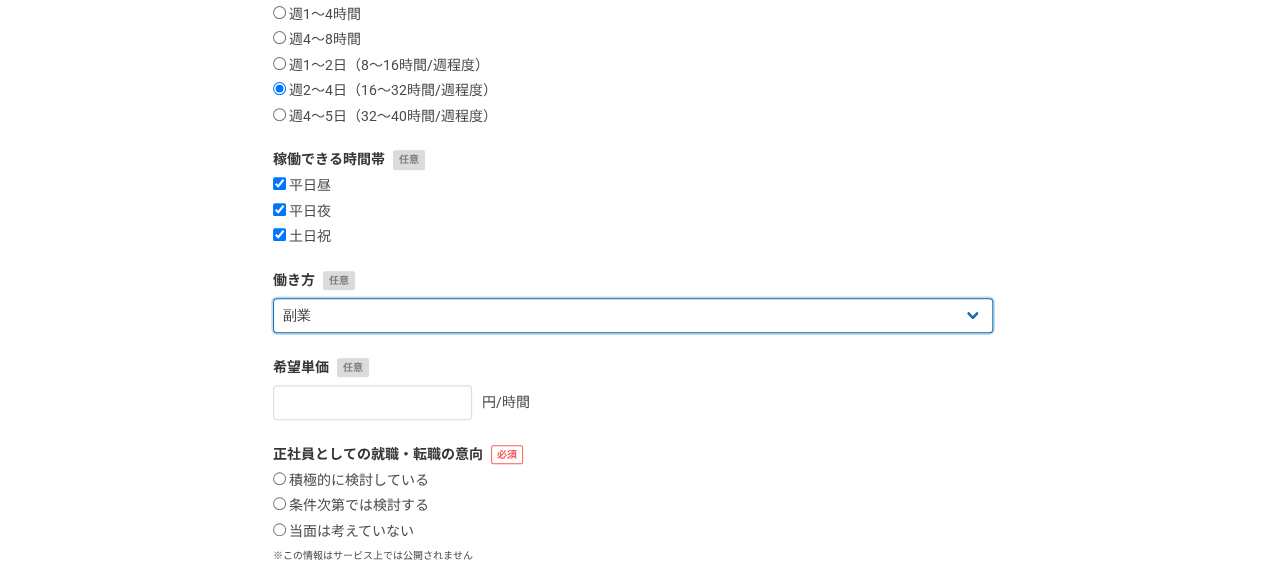 scroll, scrollTop: 379, scrollLeft: 0, axis: vertical 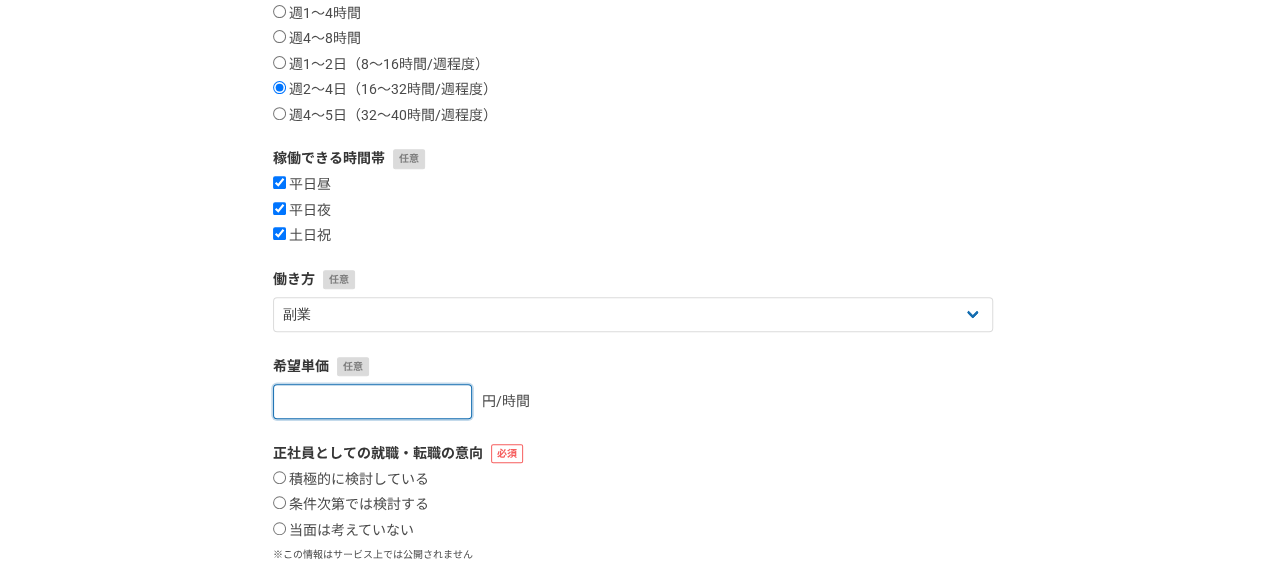 click at bounding box center (372, 401) 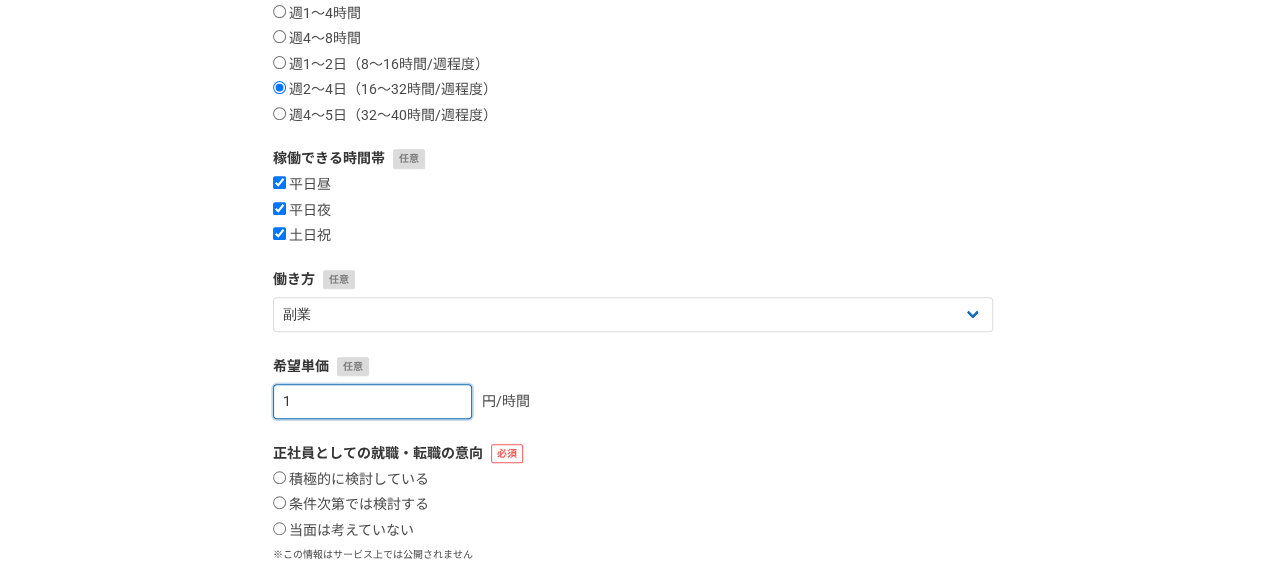 click on "1" at bounding box center (372, 401) 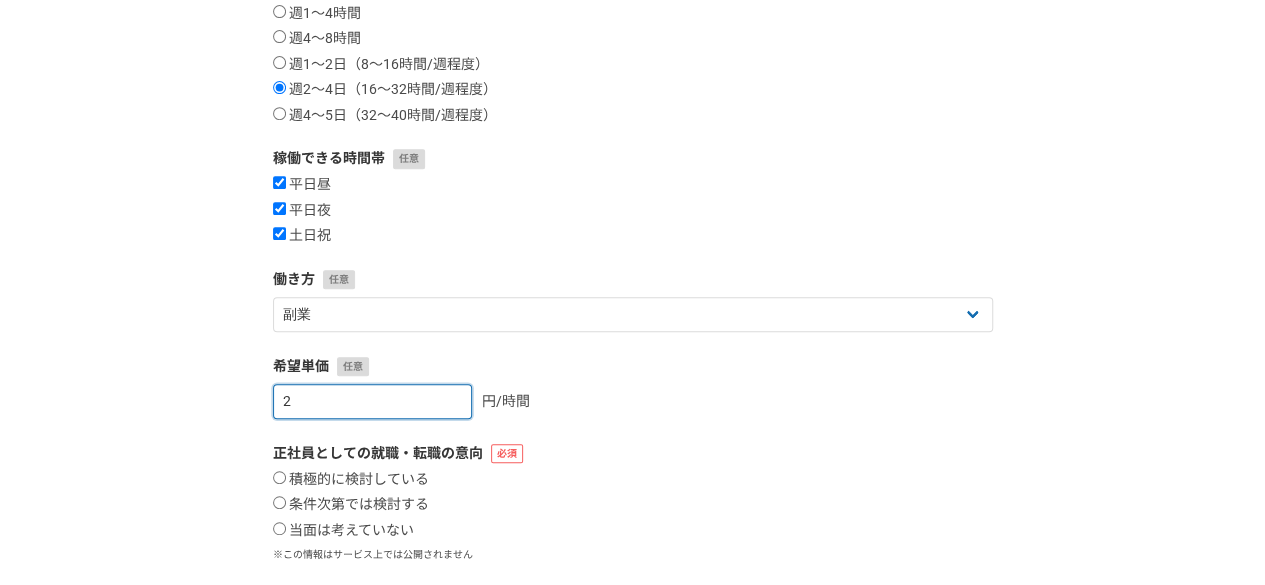 click on "2" at bounding box center [372, 401] 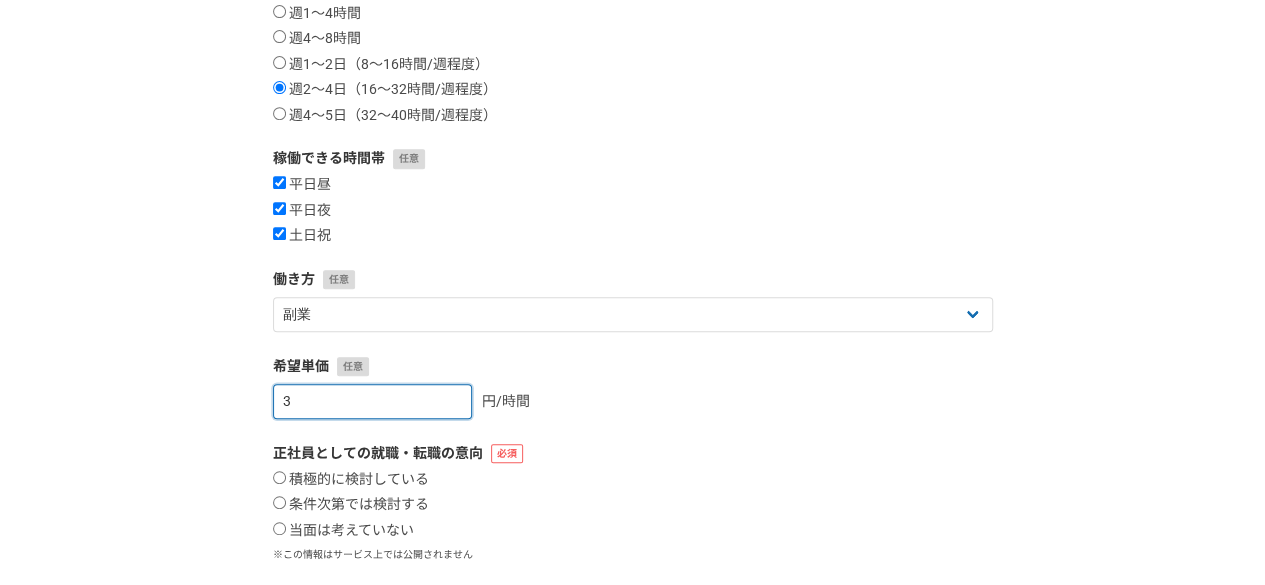 click on "3" at bounding box center (372, 401) 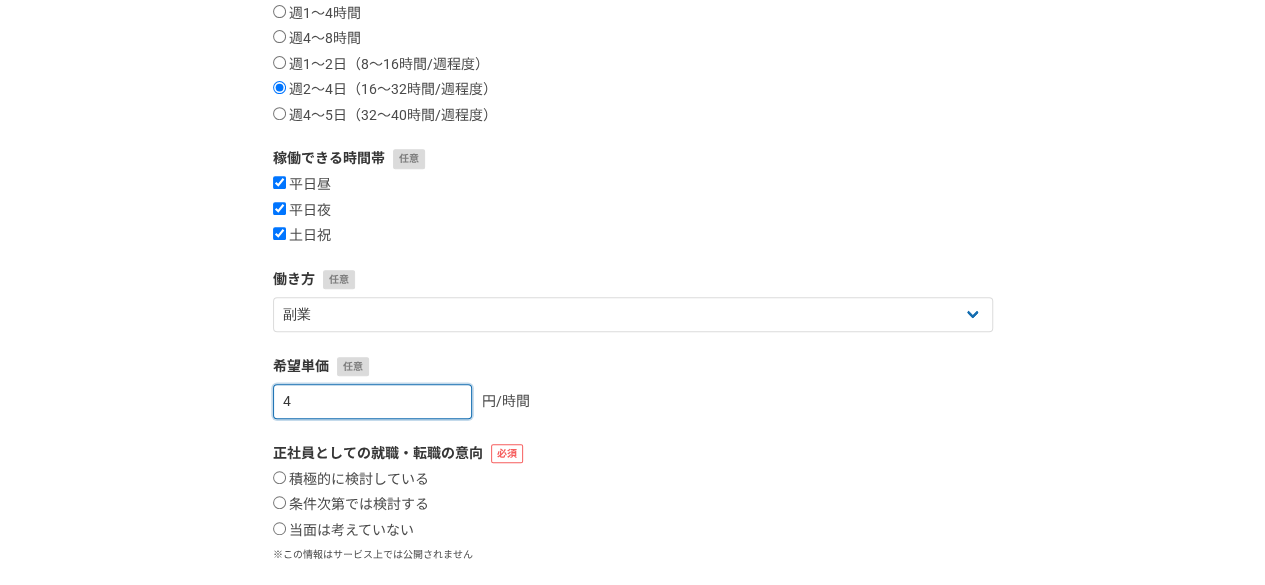 type on "4" 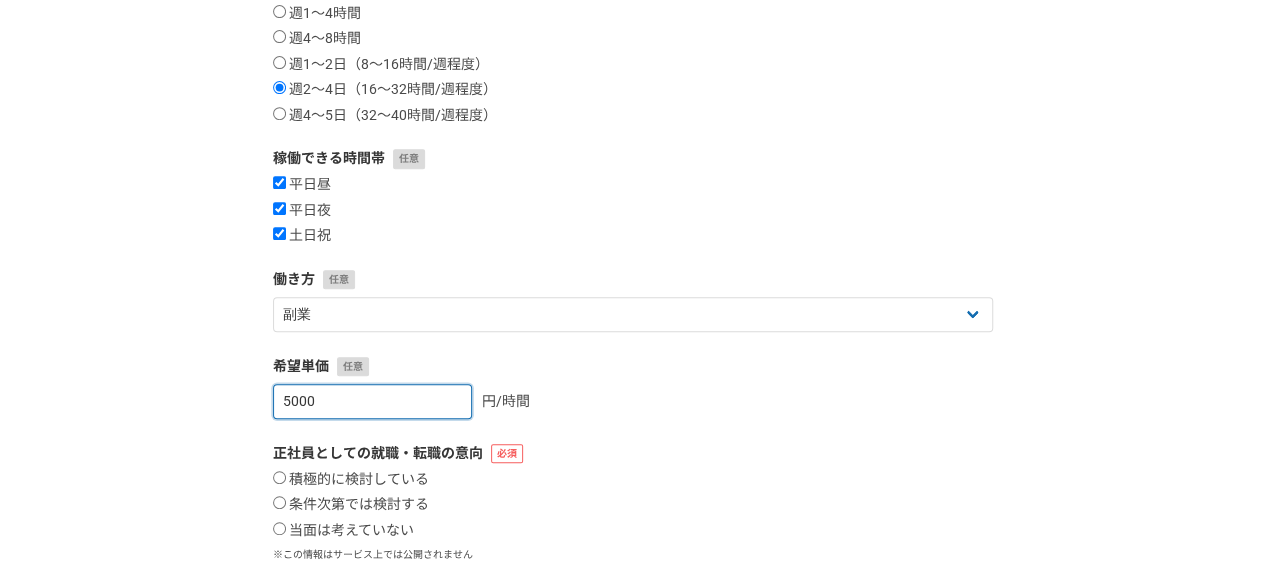 type on "5000" 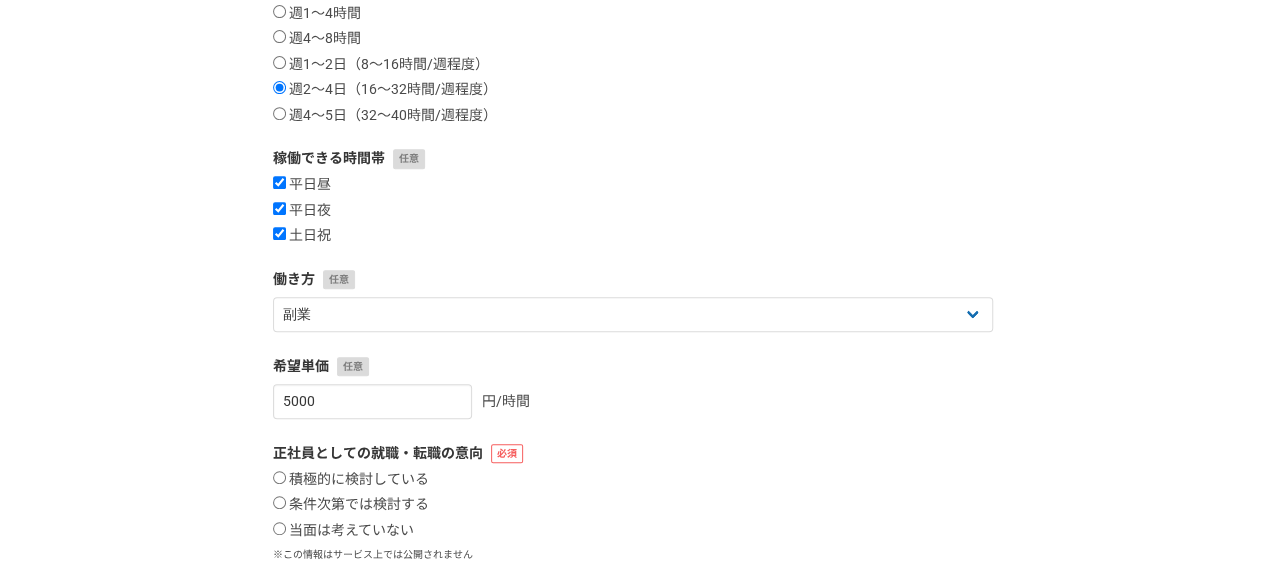 click on "1 2 3 4 5 6 案件への意欲・稼働頻度 案件への意欲   是非受けたい   要相談   今は忙しい 稼働できる頻度   週1〜4時間   週4〜8時間   週1〜2日（8〜16時間/週程度）   週2〜4日（16〜32時間/週程度）   週4〜5日（32〜40時間/週程度） 稼働できる時間帯   平日昼   平日夜   土日祝 働き方 フリーランス 副業 その他 希望単価 5000 円/時間 正社員としての就職・転職の意向   積極的に検討している   条件次第では検討する   当面は考えていない ※この情報はサービス上では公開されません 戻る 次へ" at bounding box center [632, 218] 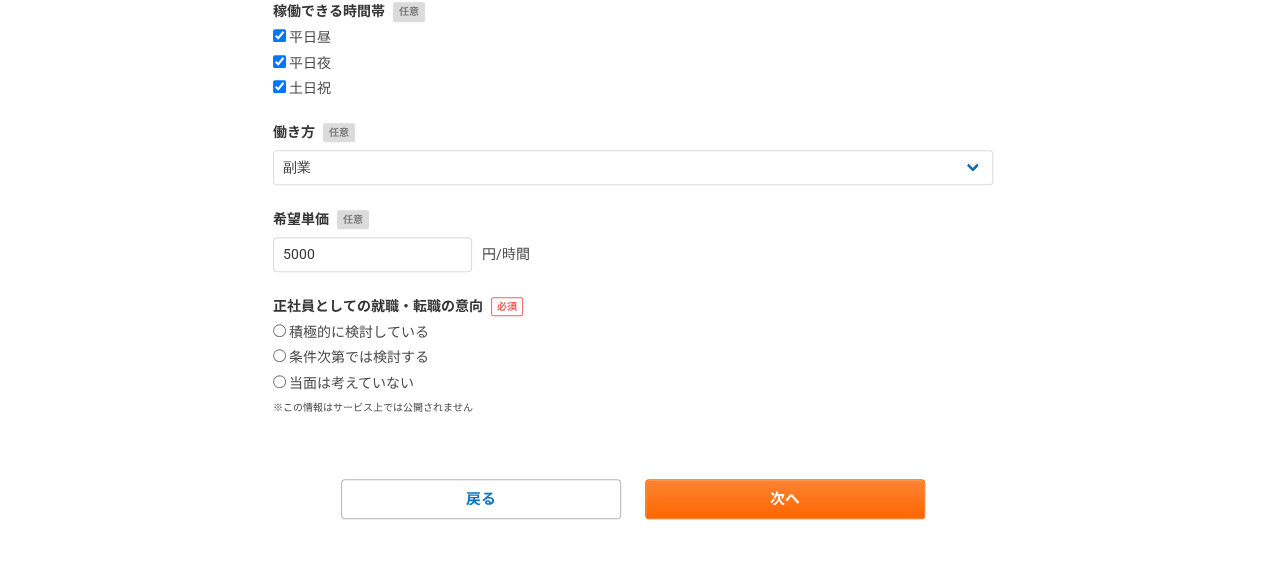 scroll, scrollTop: 527, scrollLeft: 0, axis: vertical 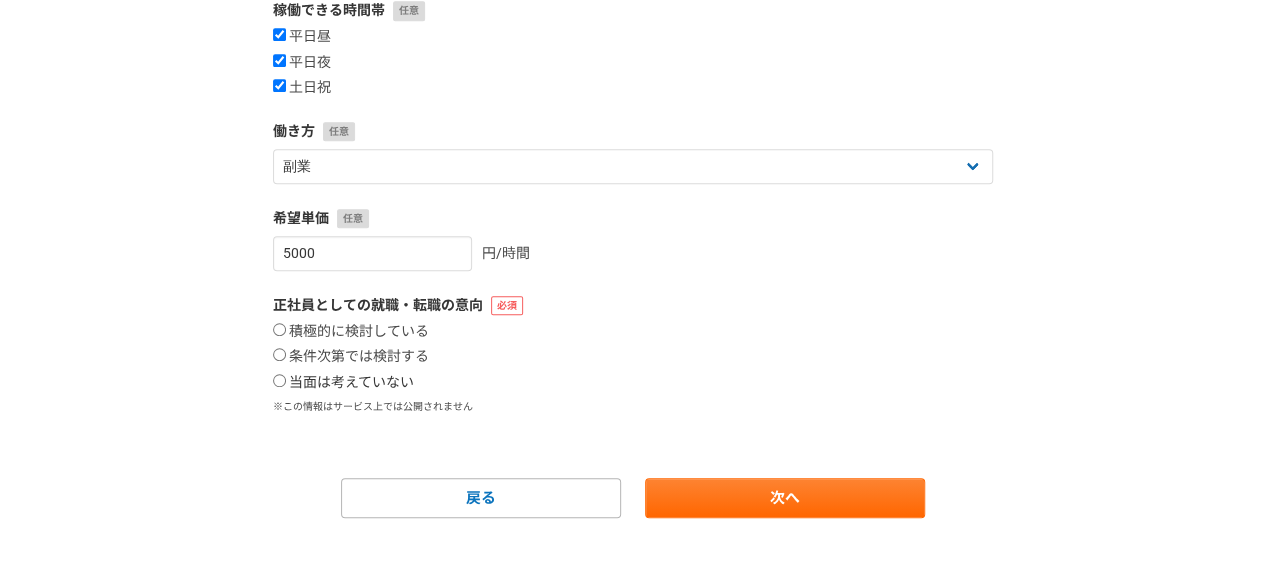 click on "当面は考えていない" at bounding box center (279, 380) 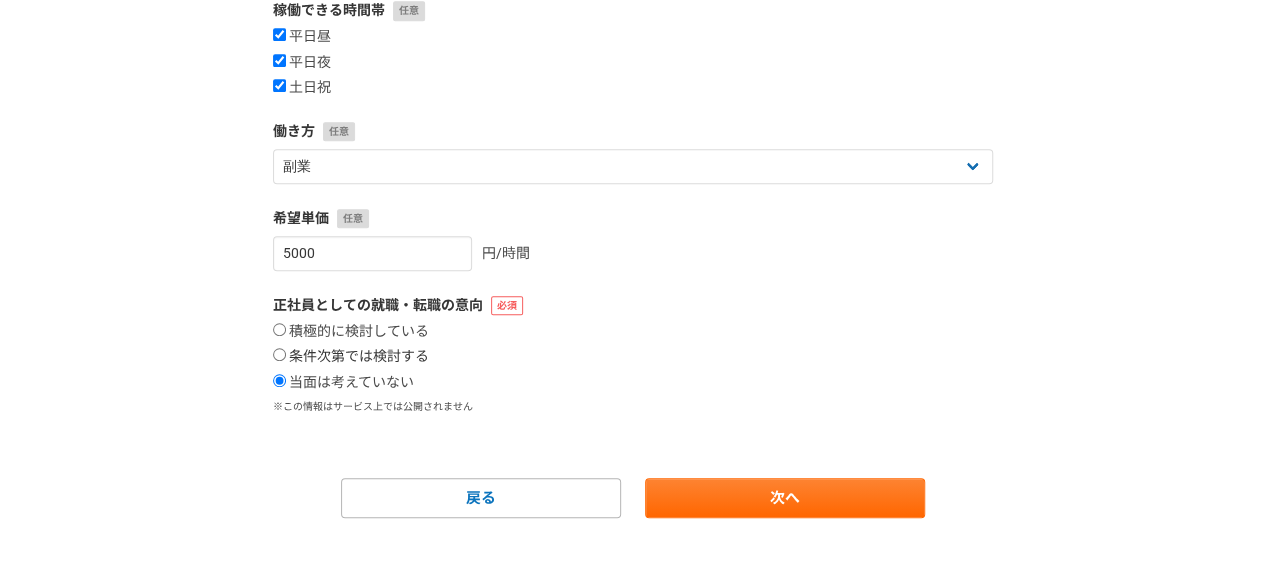 click on "条件次第では検討する" at bounding box center [351, 357] 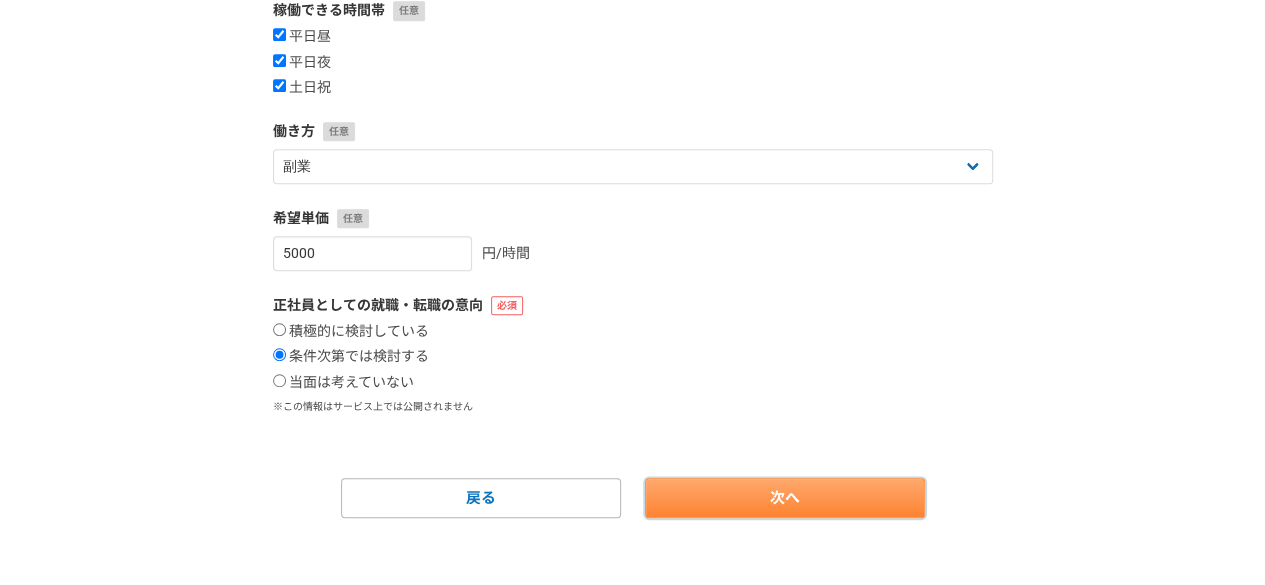 click on "次へ" at bounding box center (785, 498) 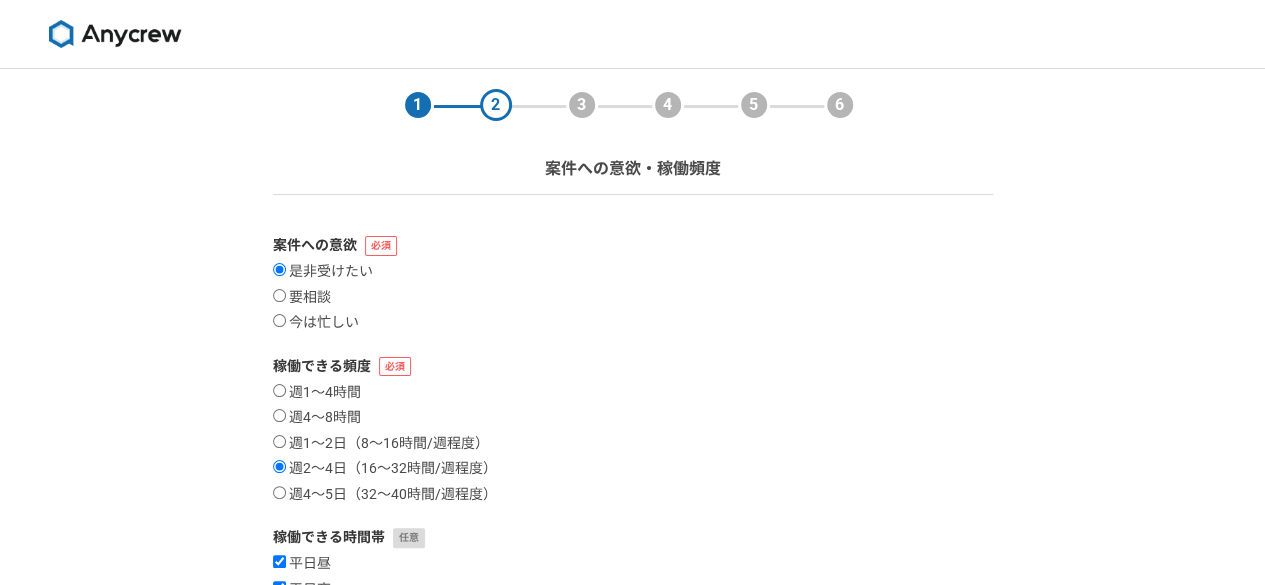 select 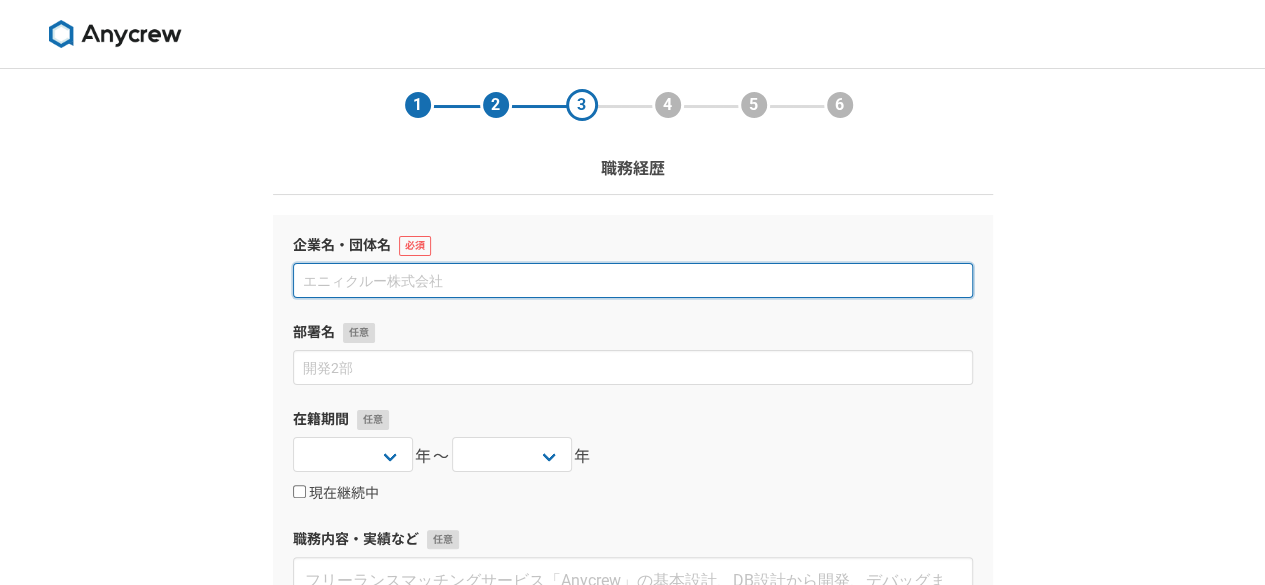 click at bounding box center (633, 280) 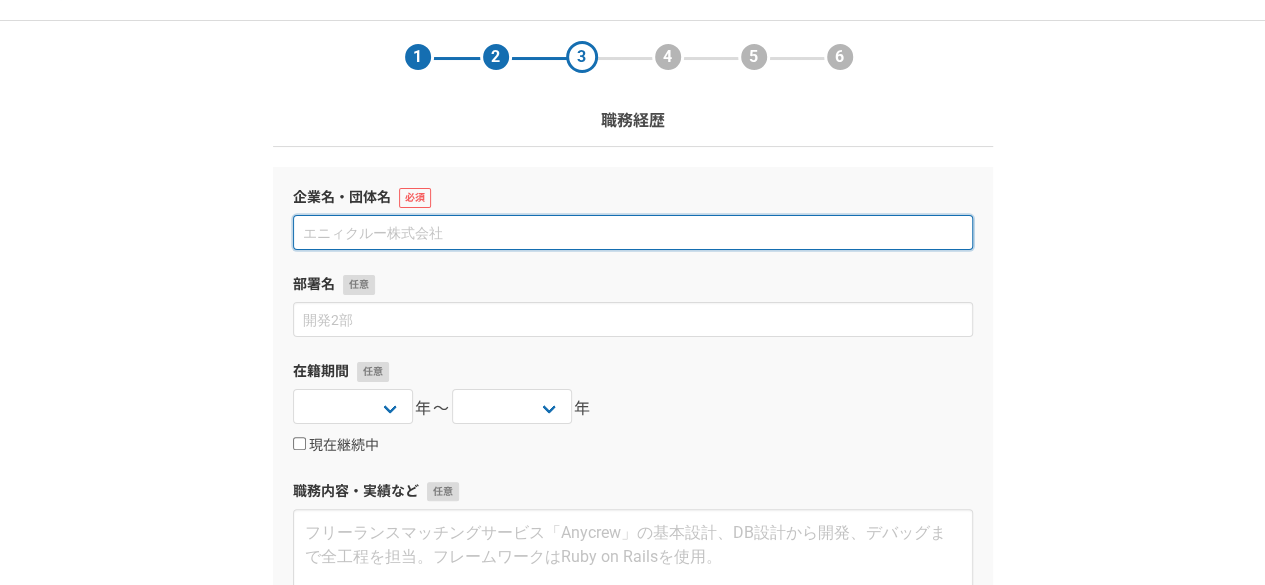 scroll, scrollTop: 42, scrollLeft: 0, axis: vertical 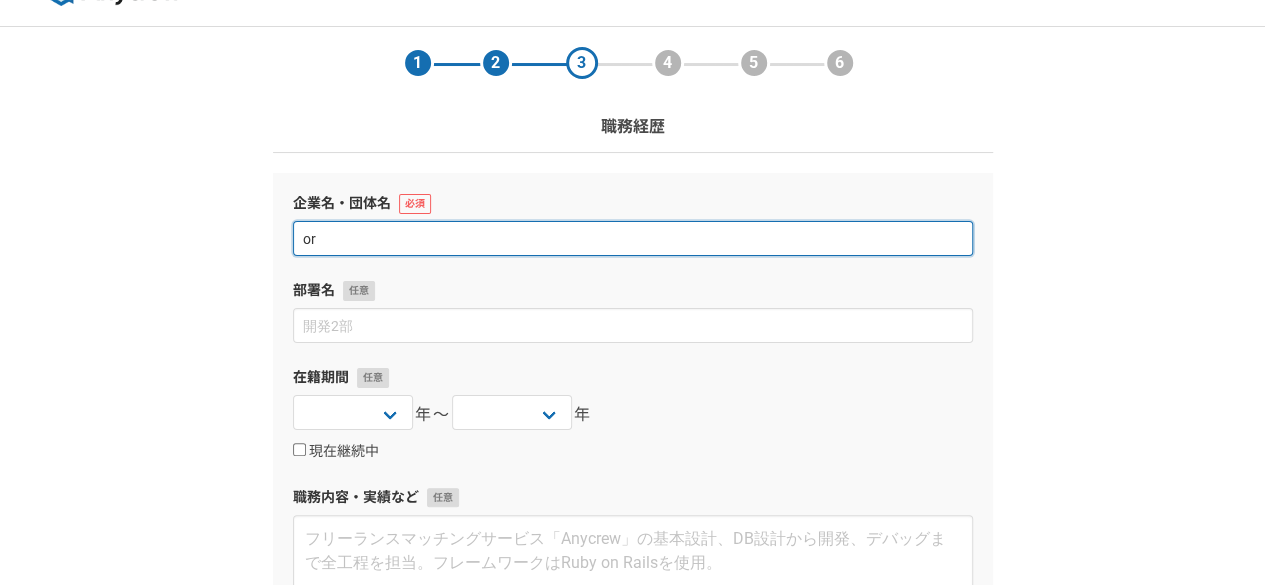 type on "o" 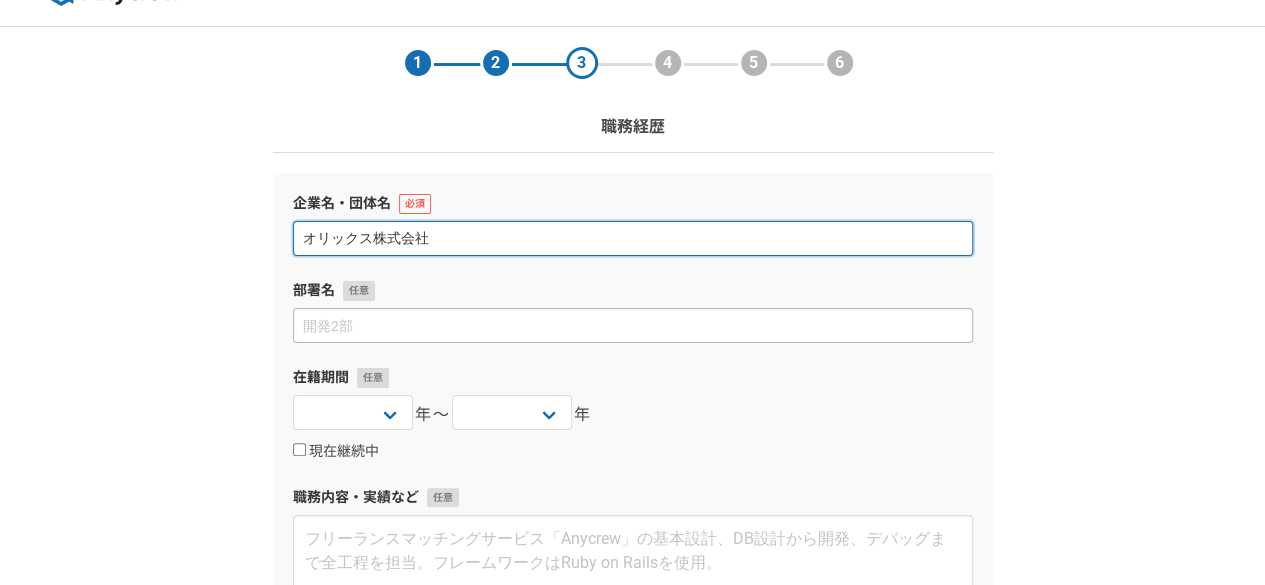 type on "オリックス株式会社" 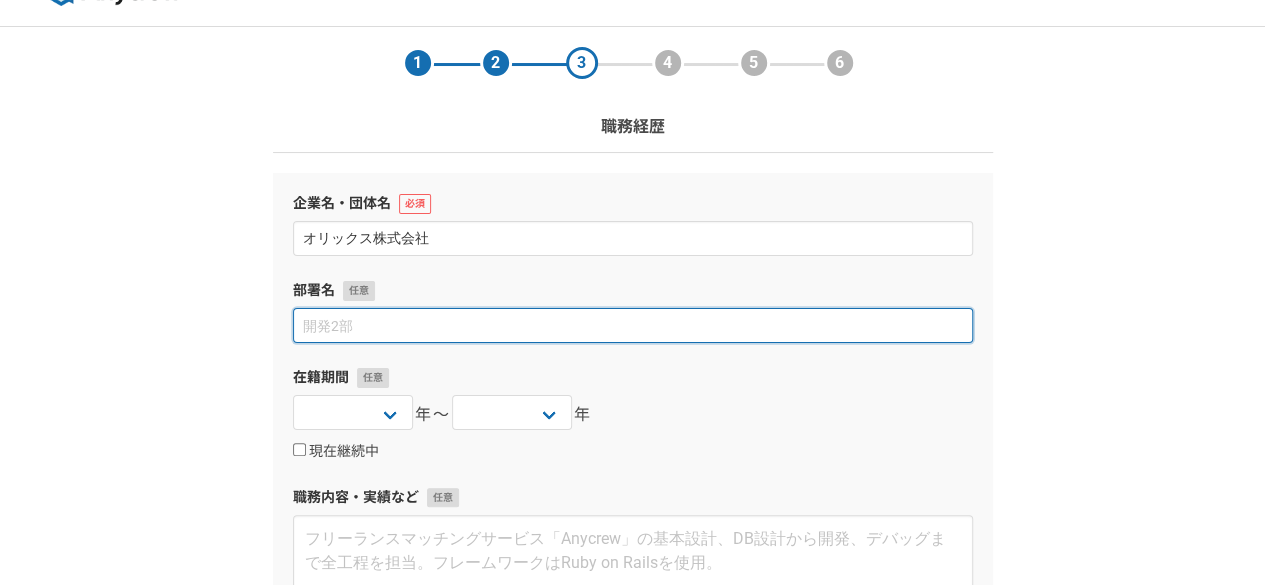 click at bounding box center [633, 325] 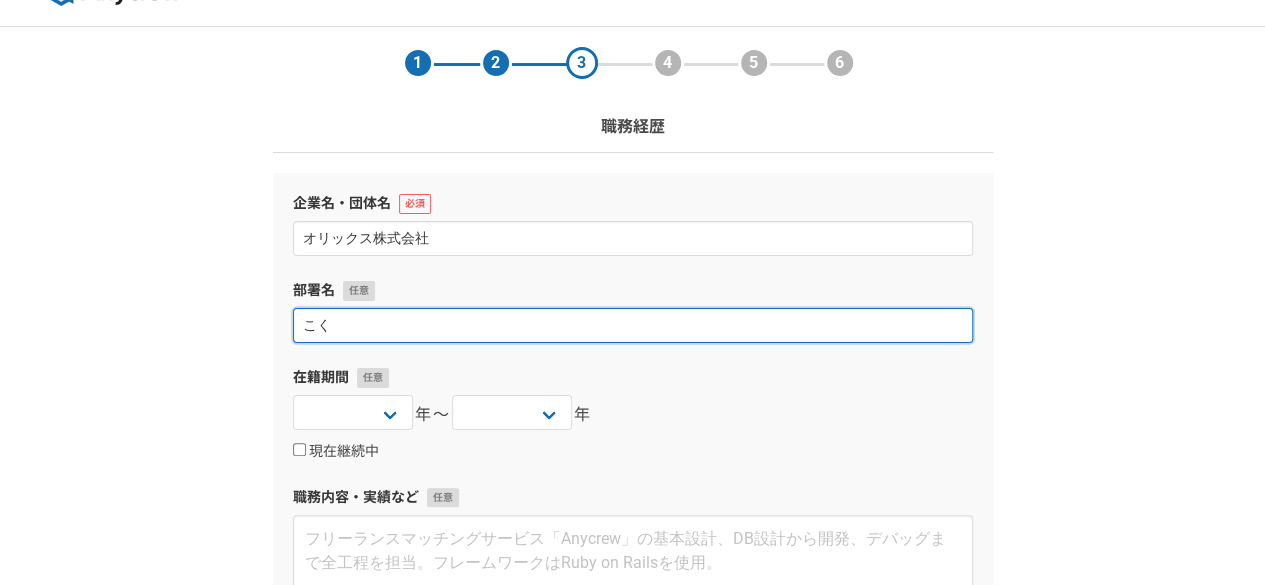 type on "こ" 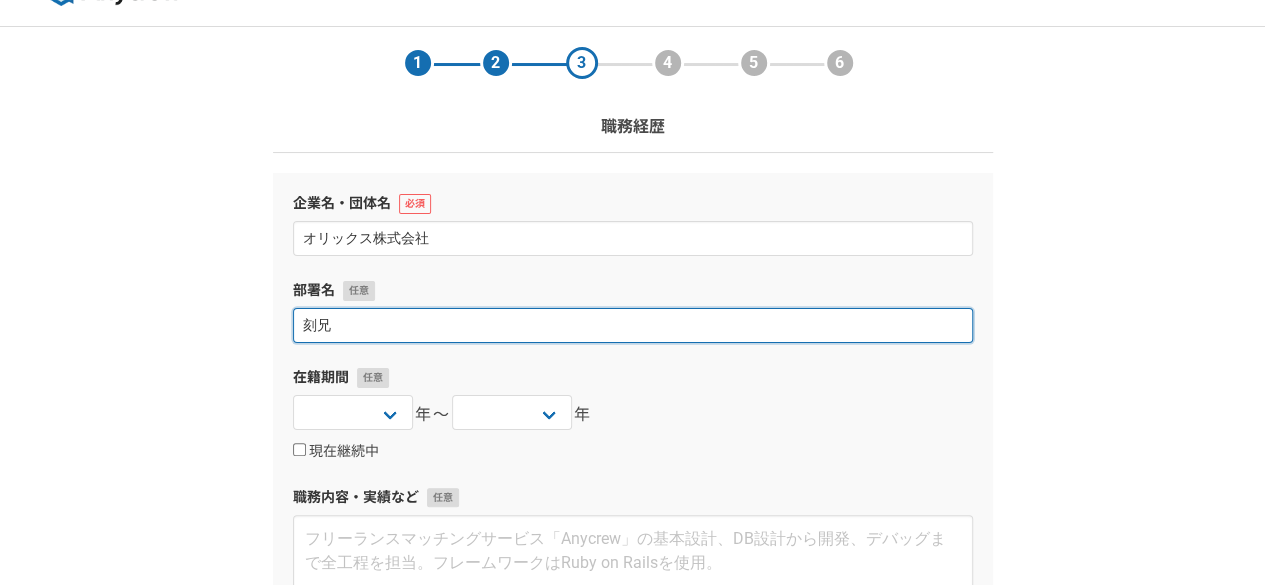 type on "刻" 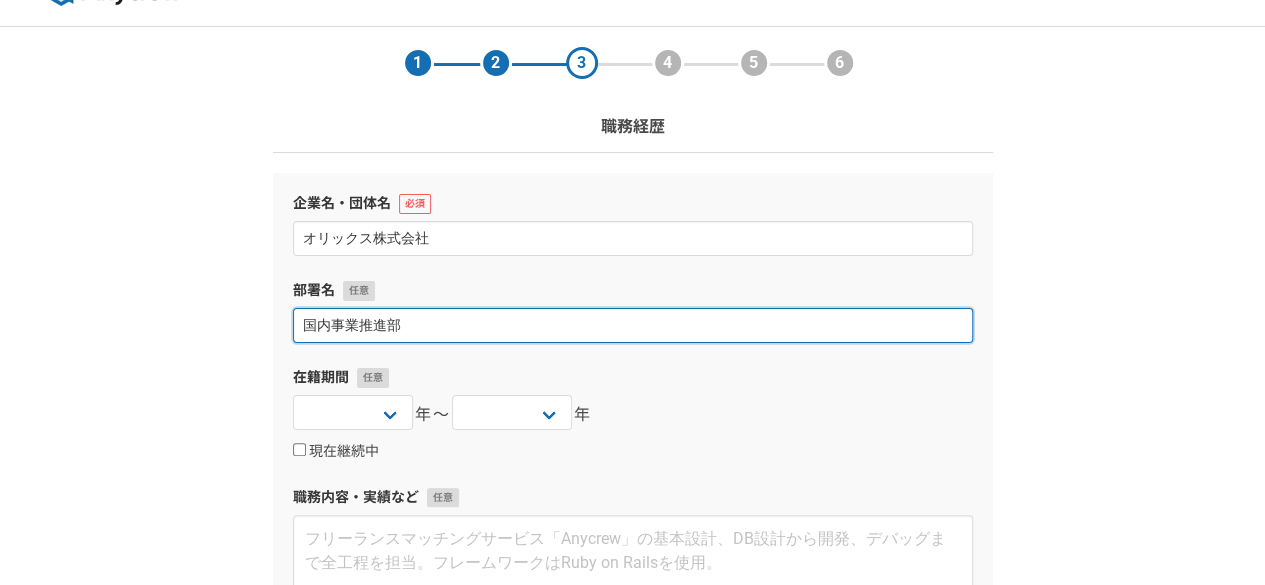 type on "国内事業推進部" 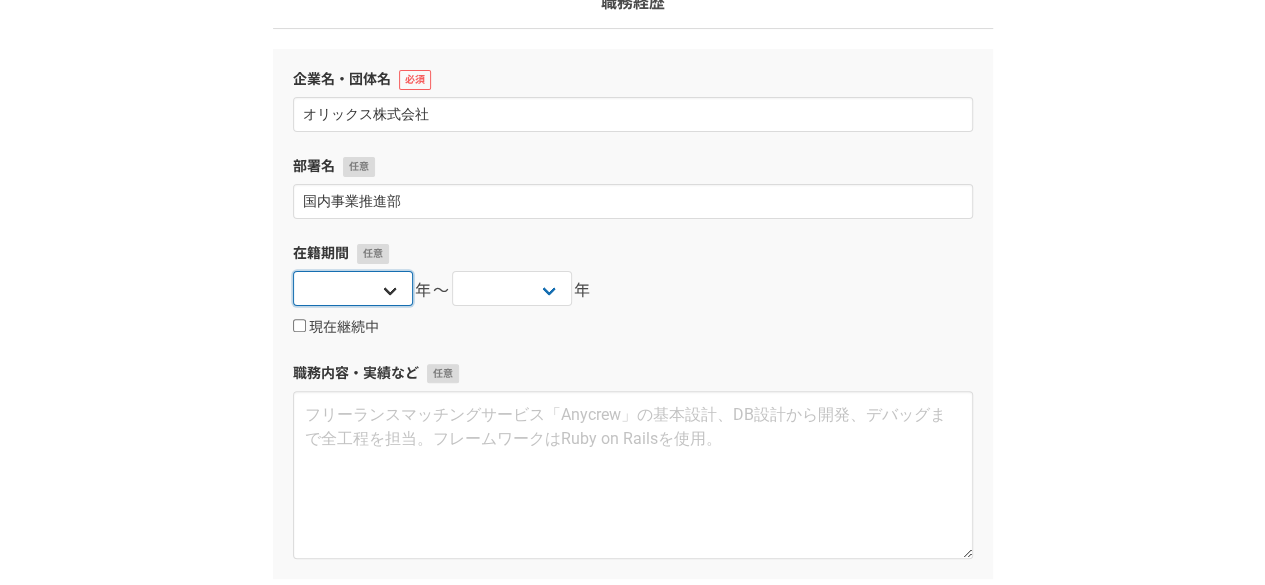 click on "2025 2024 2023 2022 2021 2020 2019 2018 2017 2016 2015 2014 2013 2012 2011 2010 2009 2008 2007 2006 2005 2004 2003 2002 2001 2000 1999 1998 1997 1996 1995 1994 1993 1992 1991 1990 1989 1988 1987 1986 1985 1984 1983 1982 1981 1980 1979 1978 1977 1976" at bounding box center (353, 288) 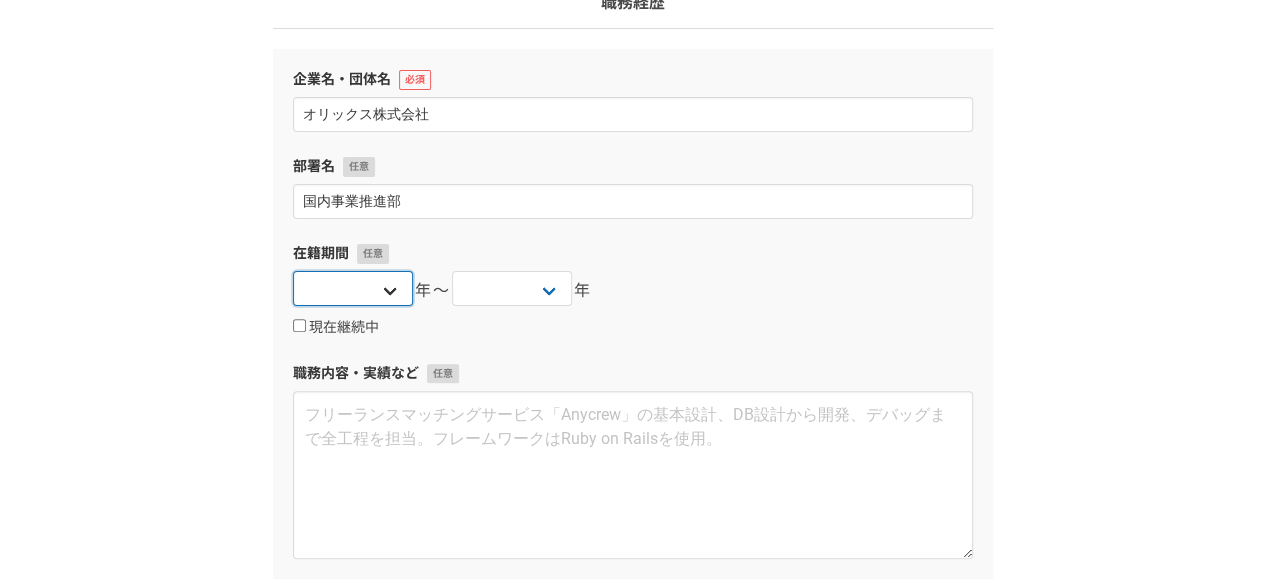 select on "2014" 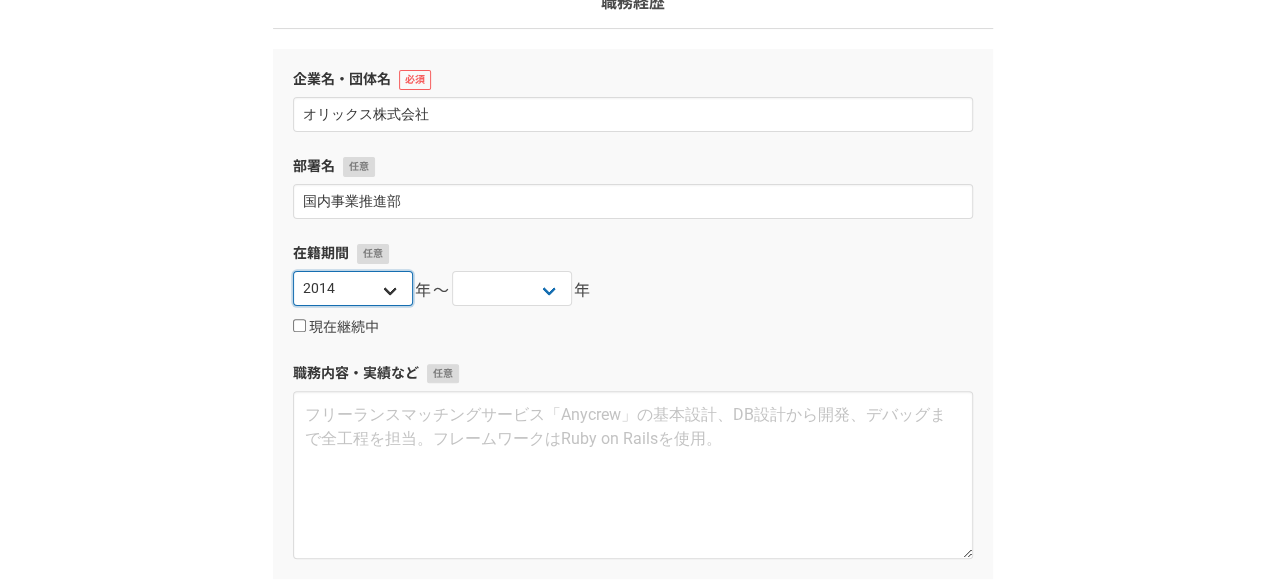 click on "2025 2024 2023 2022 2021 2020 2019 2018 2017 2016 2015 2014 2013 2012 2011 2010 2009 2008 2007 2006 2005 2004 2003 2002 2001 2000 1999 1998 1997 1996 1995 1994 1993 1992 1991 1990 1989 1988 1987 1986 1985 1984 1983 1982 1981 1980 1979 1978 1977 1976" at bounding box center [353, 288] 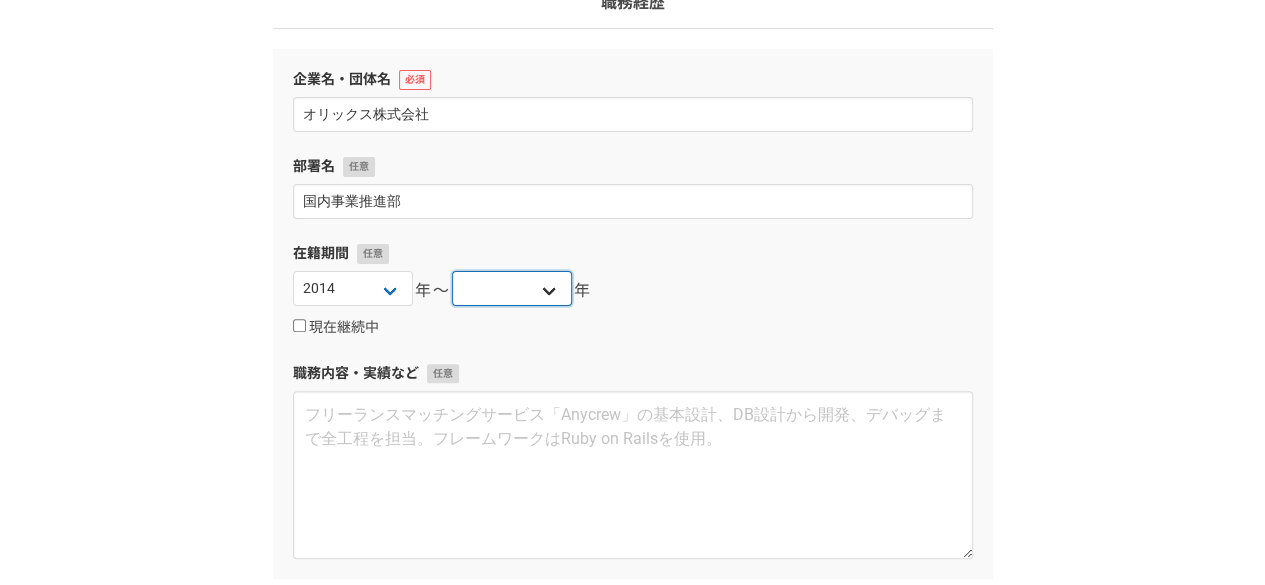 click on "2025 2024 2023 2022 2021 2020 2019 2018 2017 2016 2015 2014 2013 2012 2011 2010 2009 2008 2007 2006 2005 2004 2003 2002 2001 2000 1999 1998 1997 1996 1995 1994 1993 1992 1991 1990 1989 1988 1987 1986 1985 1984 1983 1982 1981 1980 1979 1978 1977 1976" at bounding box center [512, 288] 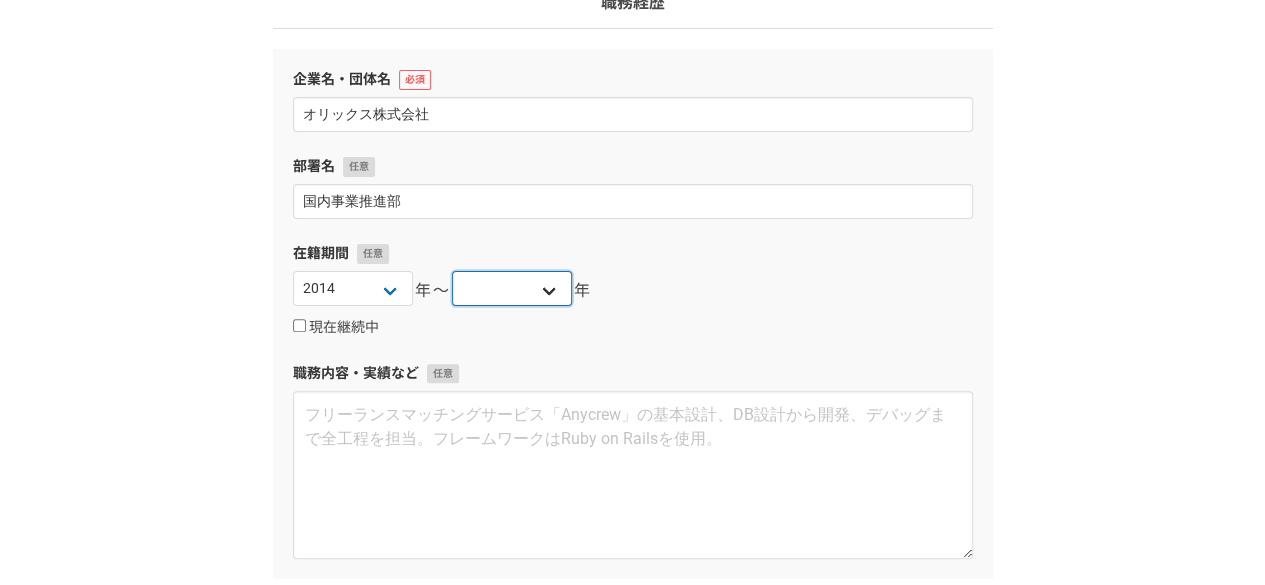 select on "2022" 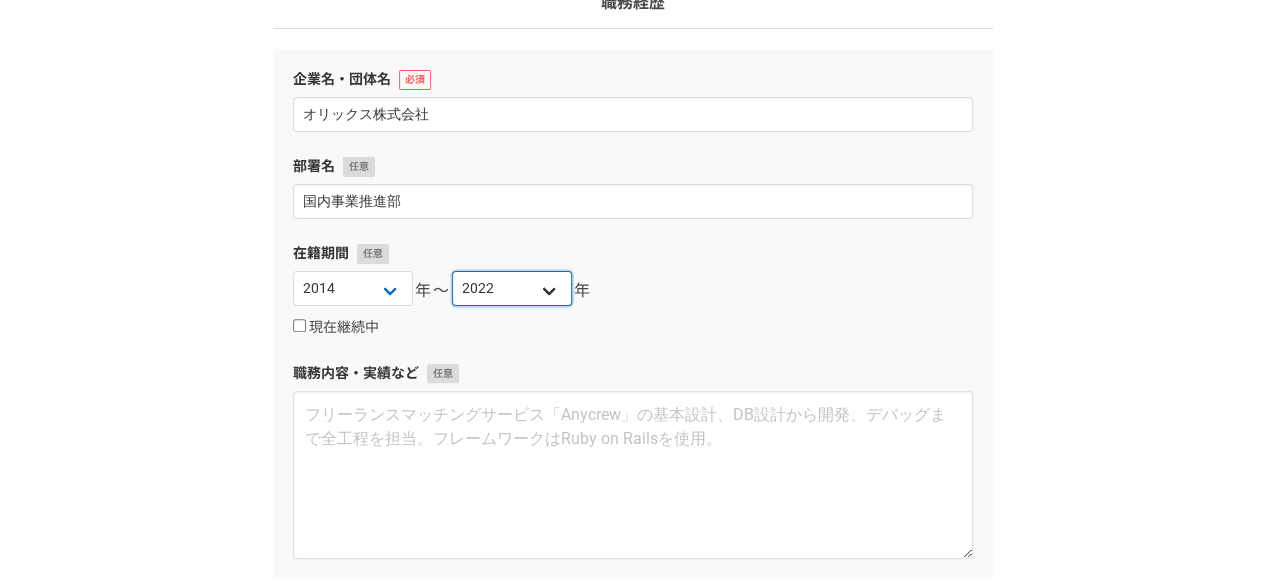 click on "2025 2024 2023 2022 2021 2020 2019 2018 2017 2016 2015 2014 2013 2012 2011 2010 2009 2008 2007 2006 2005 2004 2003 2002 2001 2000 1999 1998 1997 1996 1995 1994 1993 1992 1991 1990 1989 1988 1987 1986 1985 1984 1983 1982 1981 1980 1979 1978 1977 1976" at bounding box center (512, 288) 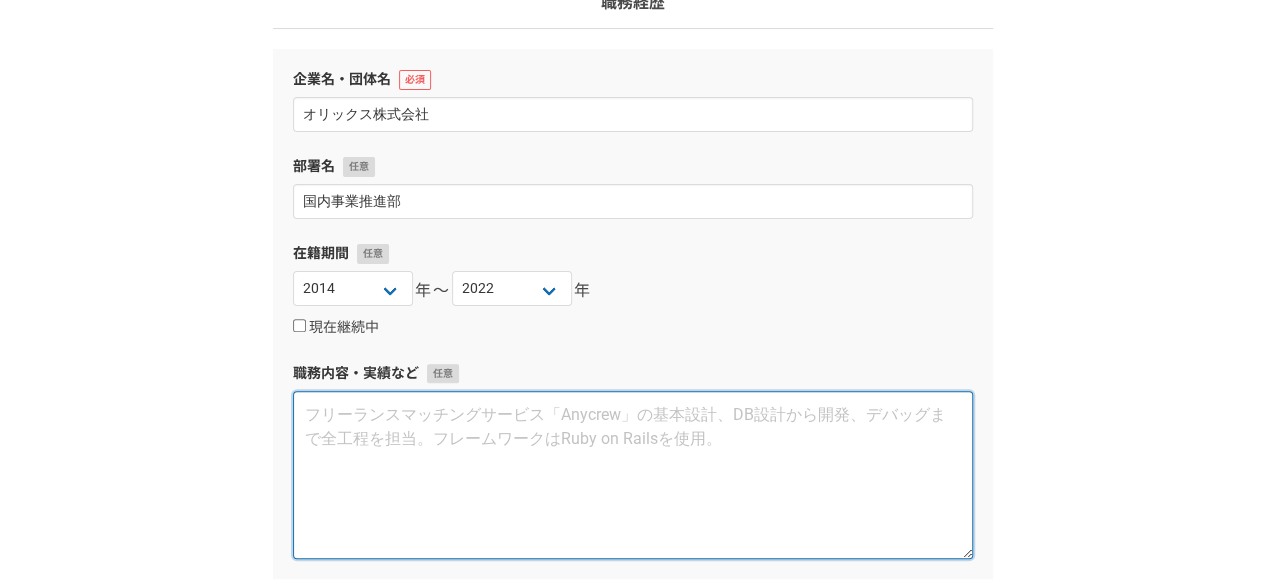 click at bounding box center [633, 475] 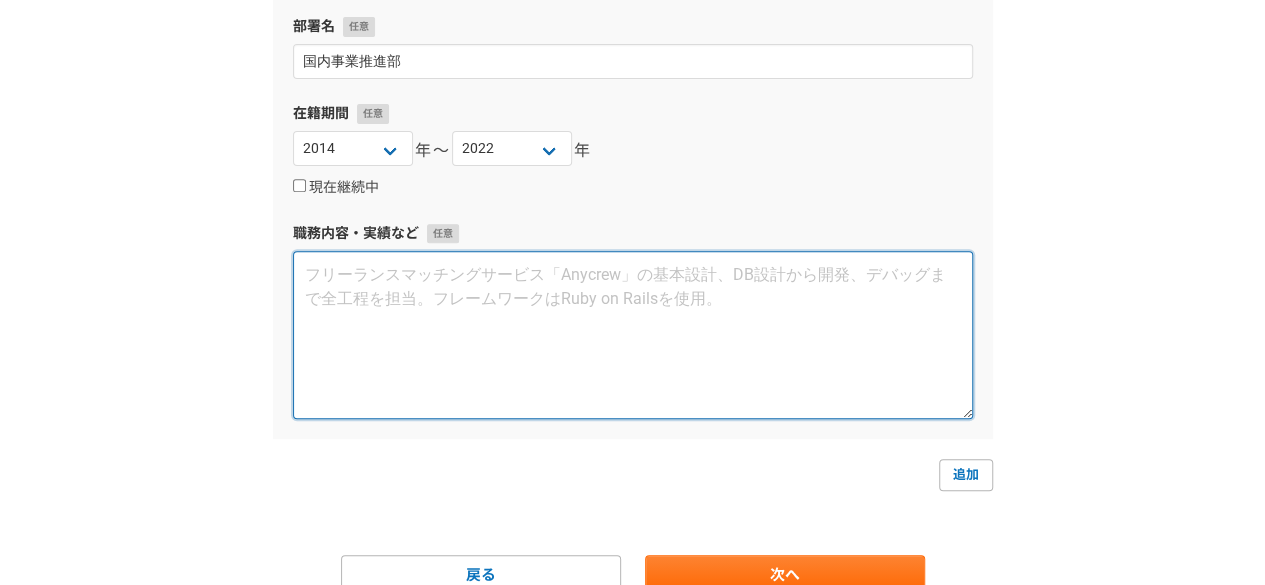 scroll, scrollTop: 306, scrollLeft: 0, axis: vertical 